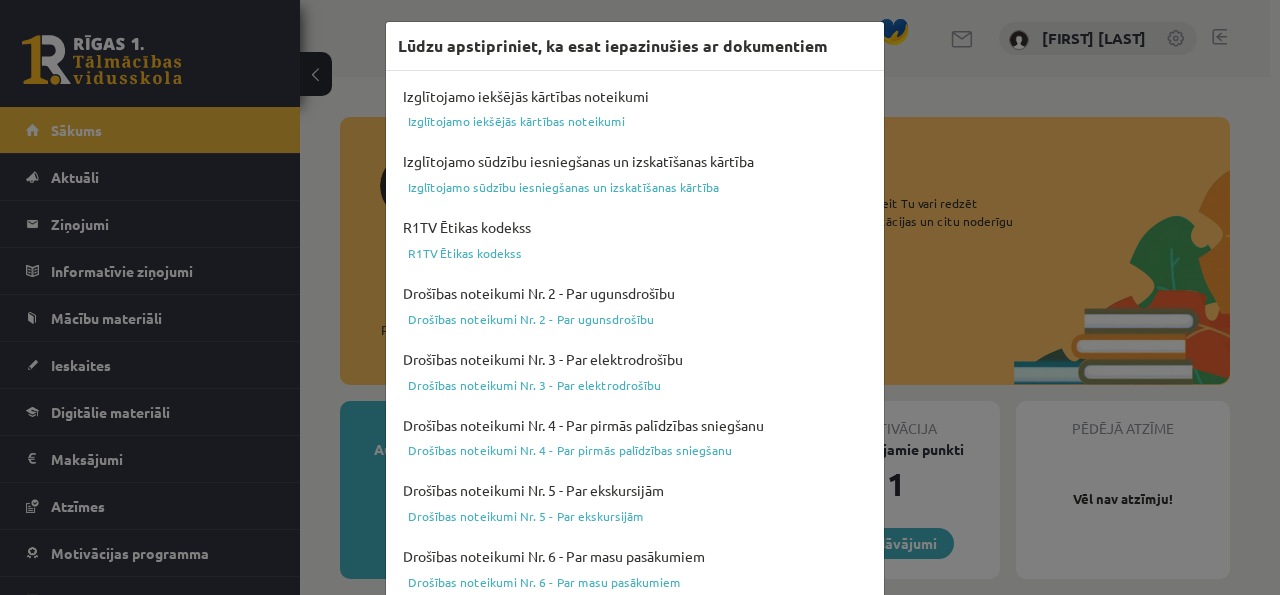 scroll, scrollTop: 0, scrollLeft: 0, axis: both 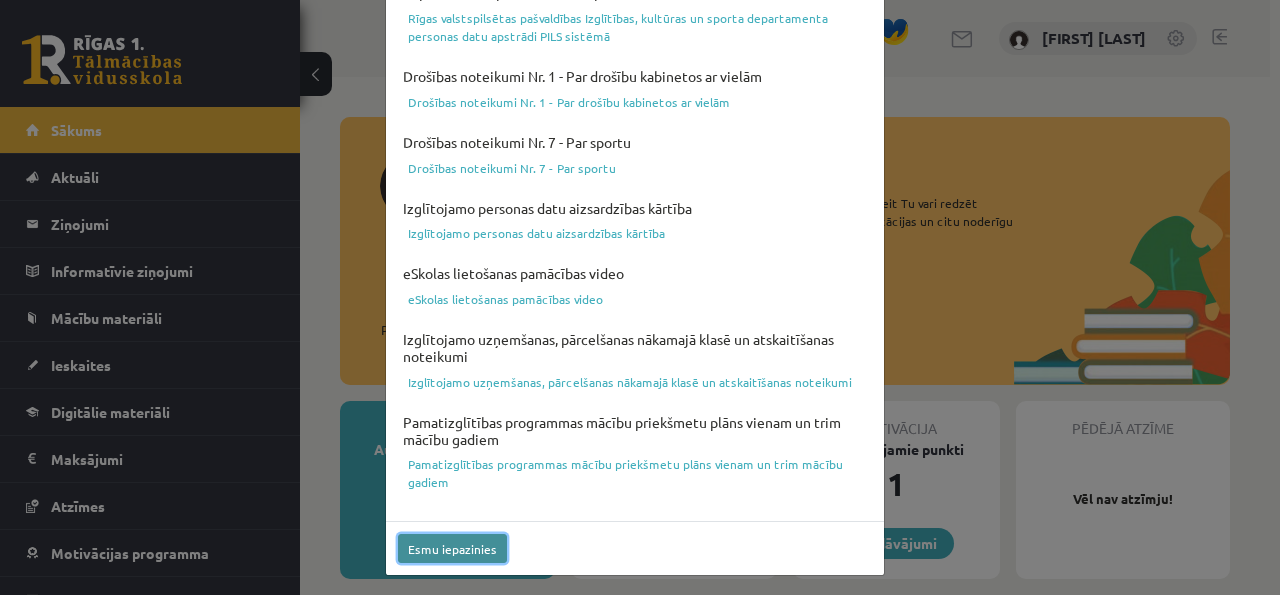 click on "Esmu iepazinies" at bounding box center [452, 548] 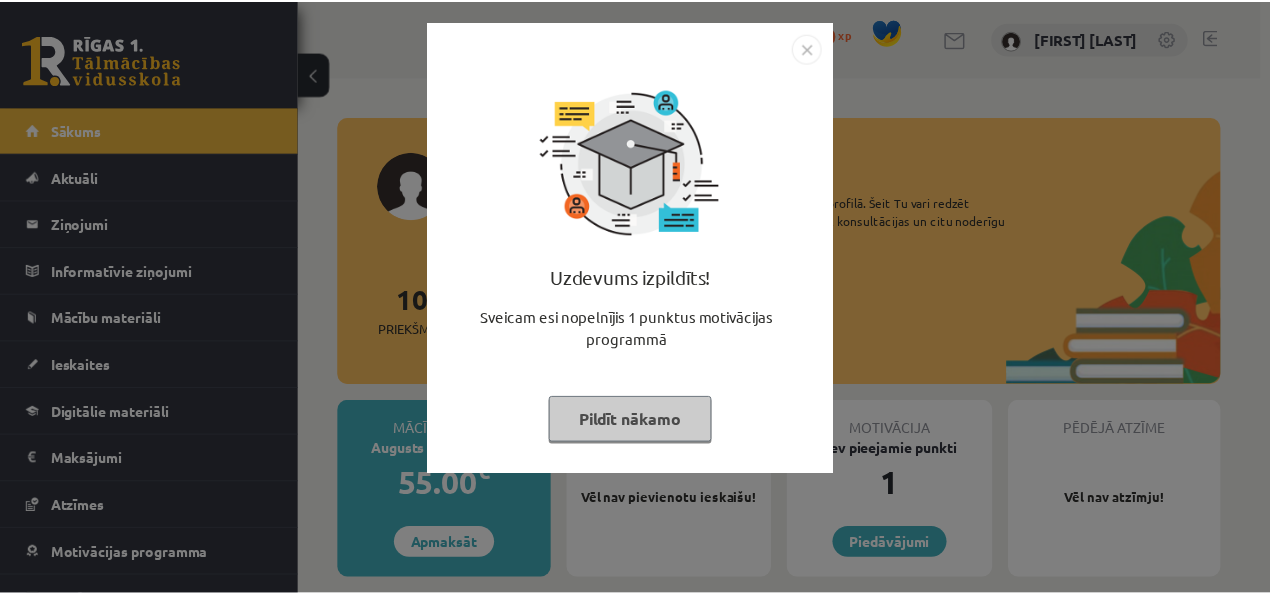 scroll, scrollTop: 0, scrollLeft: 0, axis: both 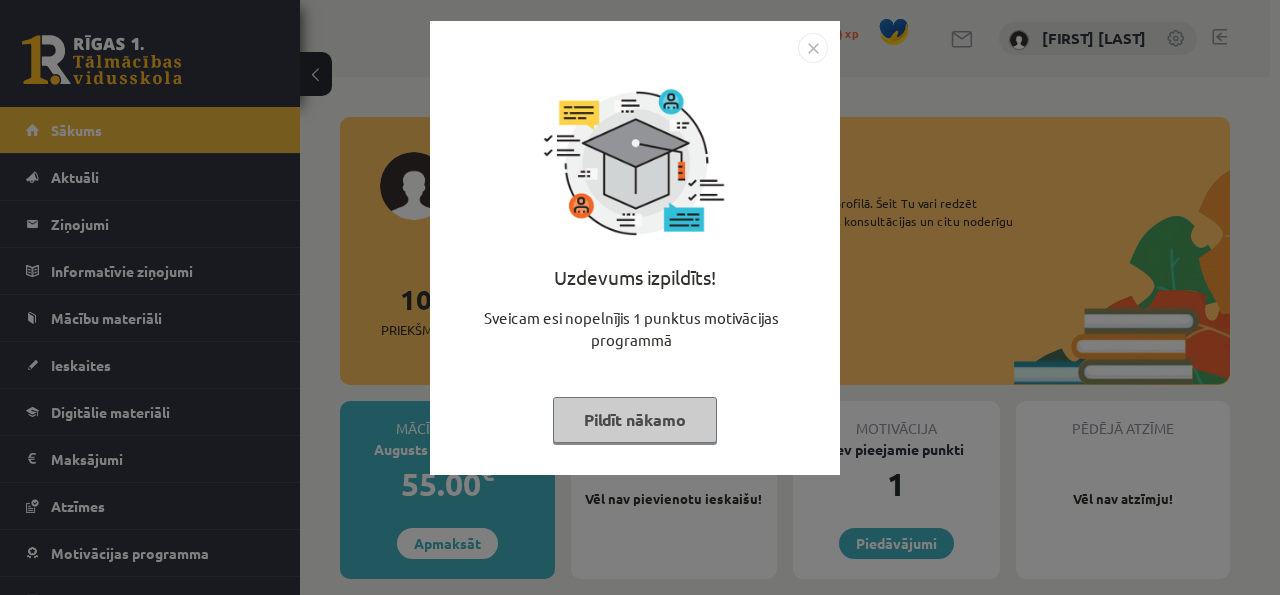 click on "Pildīt nākamo" at bounding box center [635, 420] 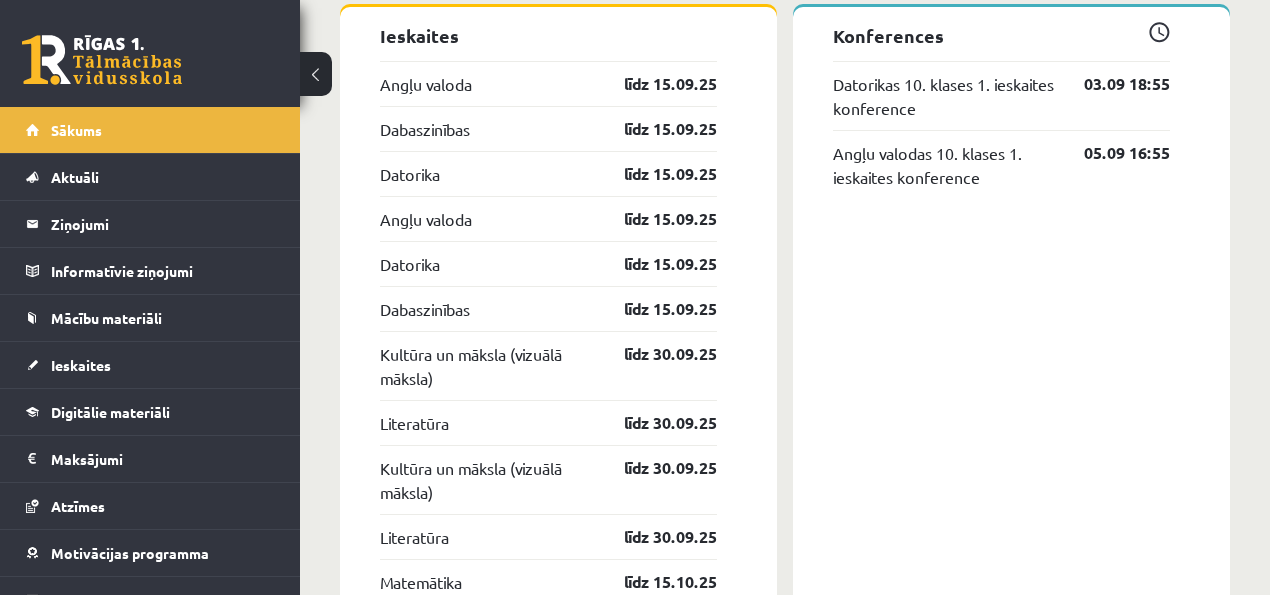 scroll, scrollTop: 1666, scrollLeft: 0, axis: vertical 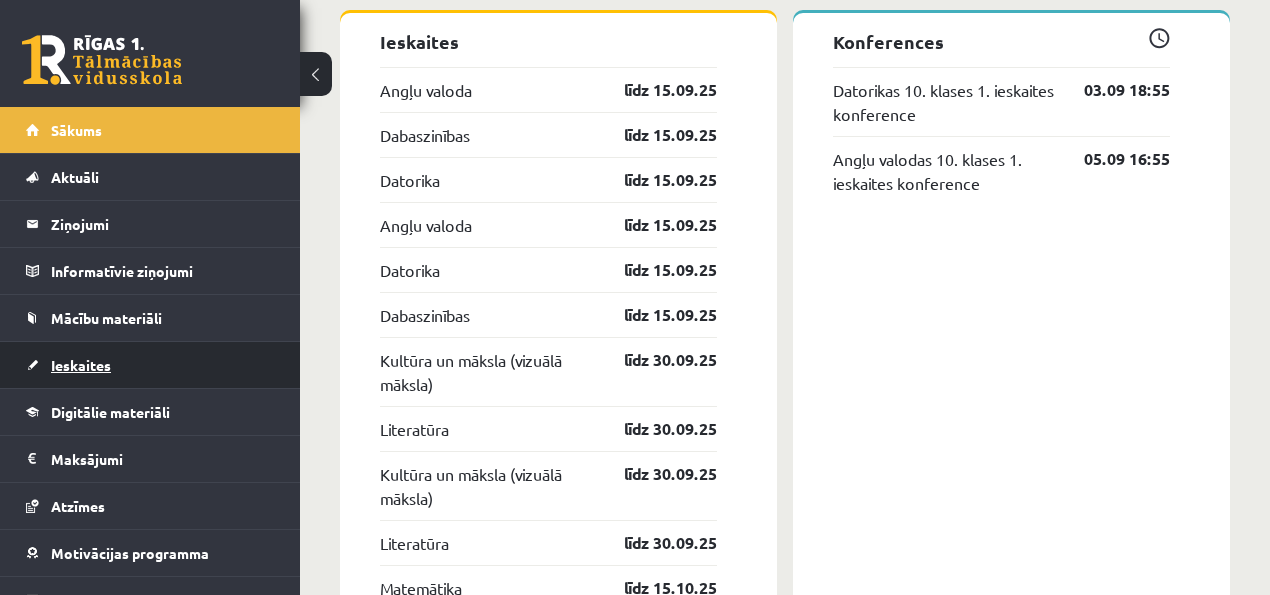 click on "Ieskaites" at bounding box center (81, 365) 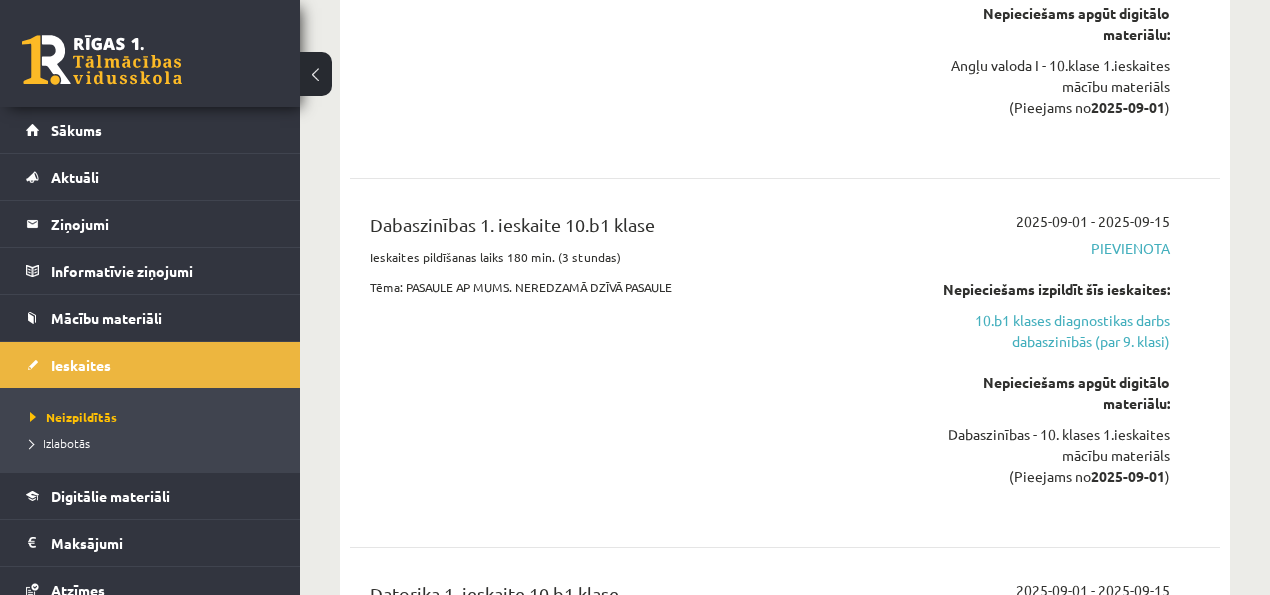 scroll, scrollTop: 866, scrollLeft: 0, axis: vertical 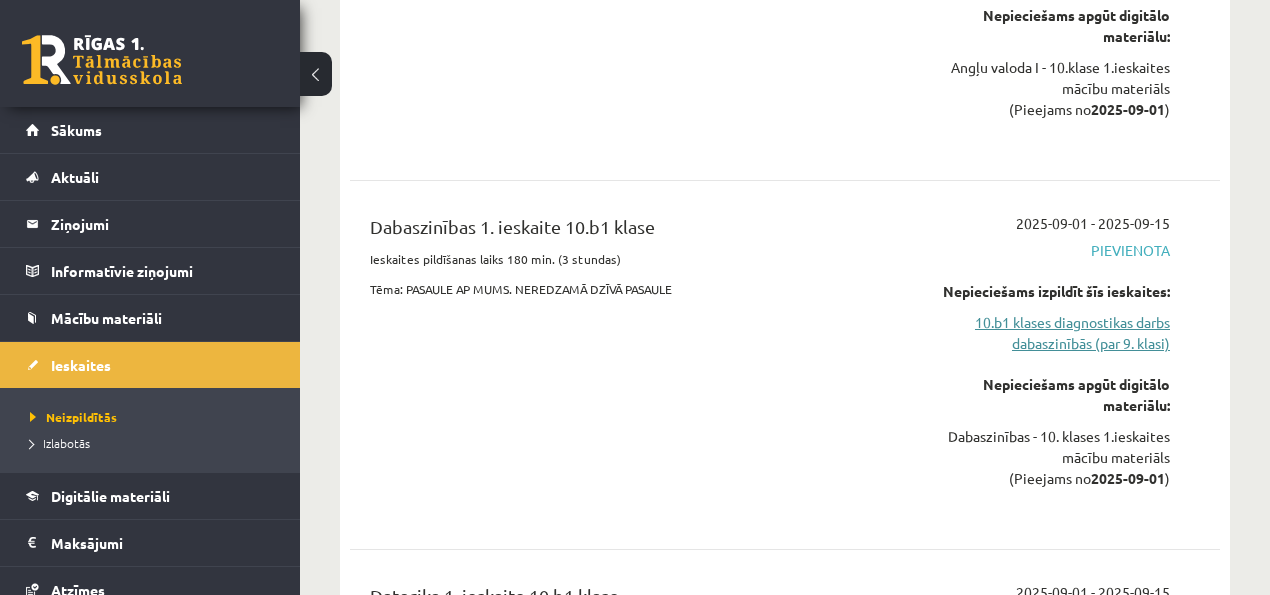 click on "10.b1 klases diagnostikas darbs dabaszinībās (par 9. klasi)" at bounding box center (1046, 333) 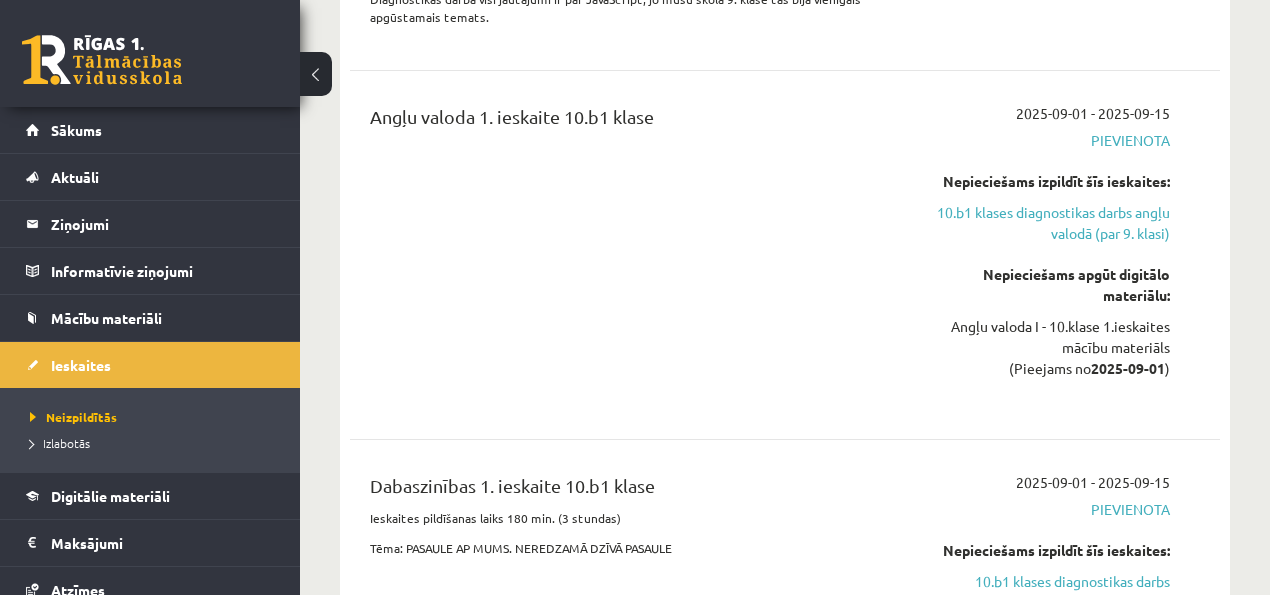 scroll, scrollTop: 602, scrollLeft: 0, axis: vertical 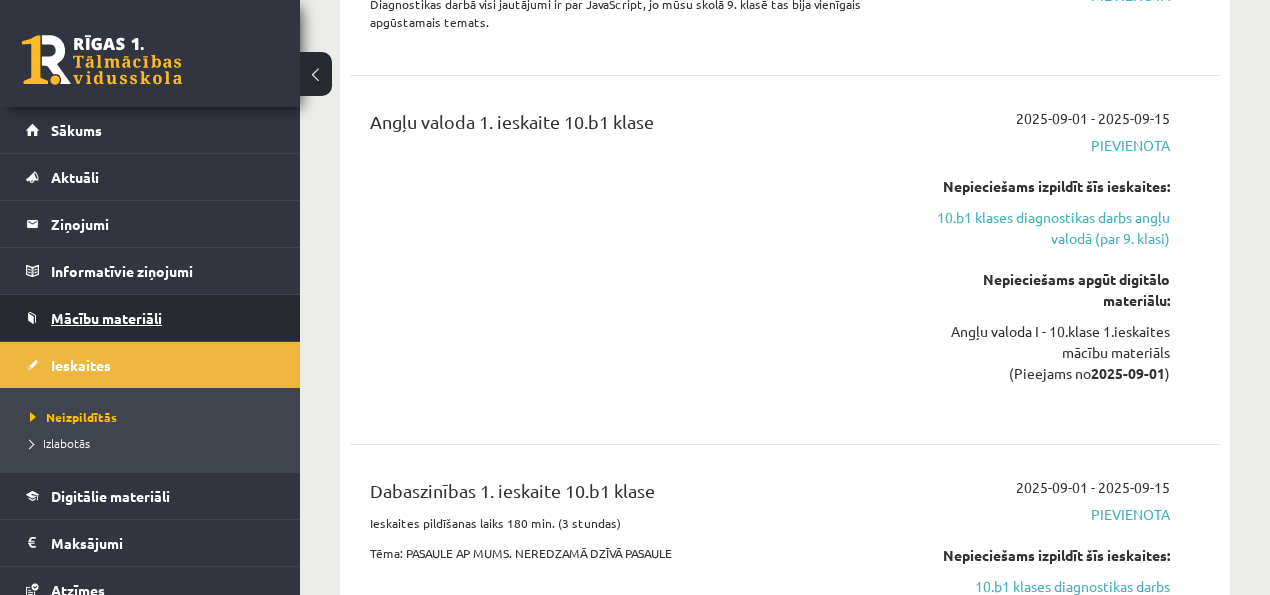 click on "Mācību materiāli" at bounding box center (106, 318) 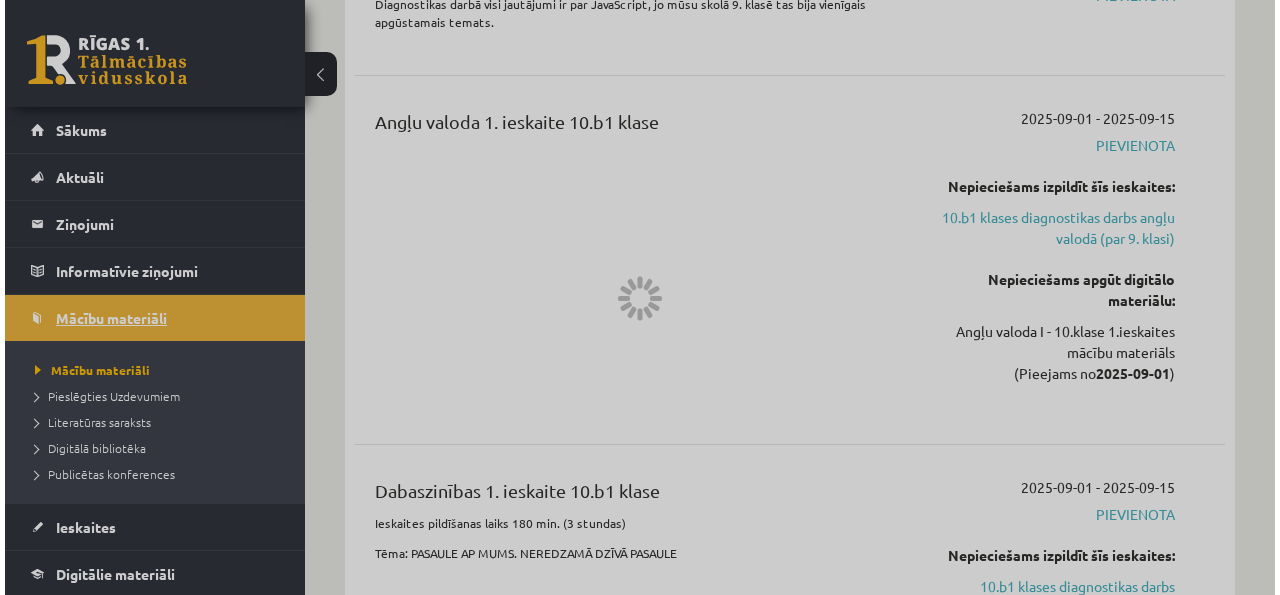 scroll, scrollTop: 0, scrollLeft: 0, axis: both 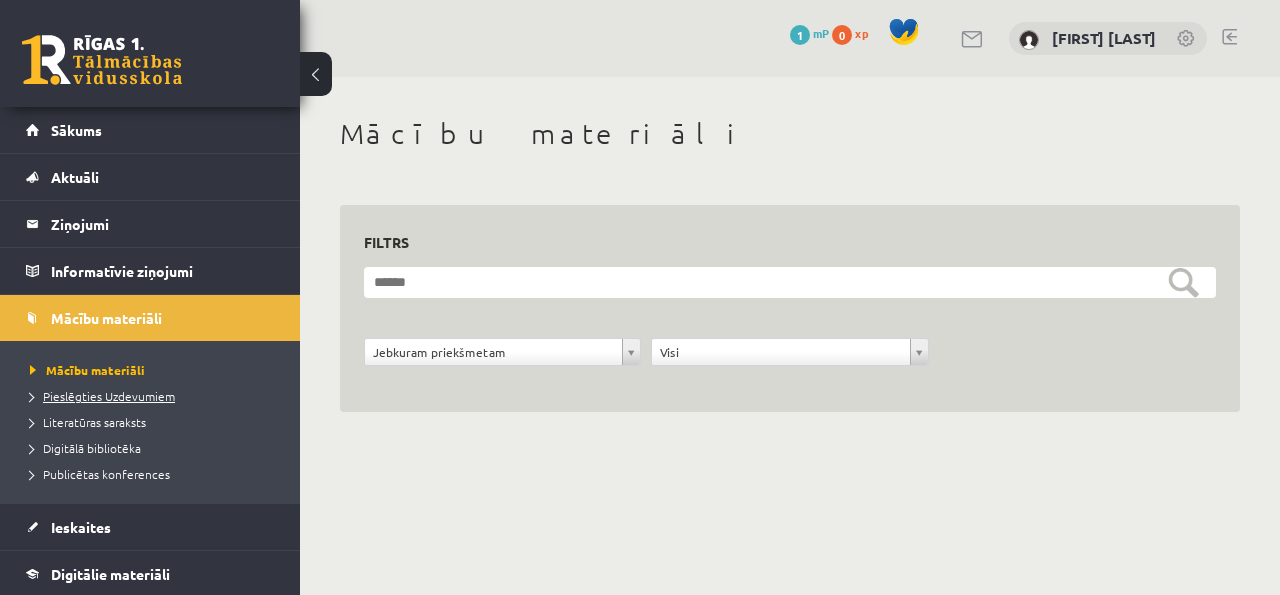 click on "Pieslēgties Uzdevumiem" at bounding box center (102, 396) 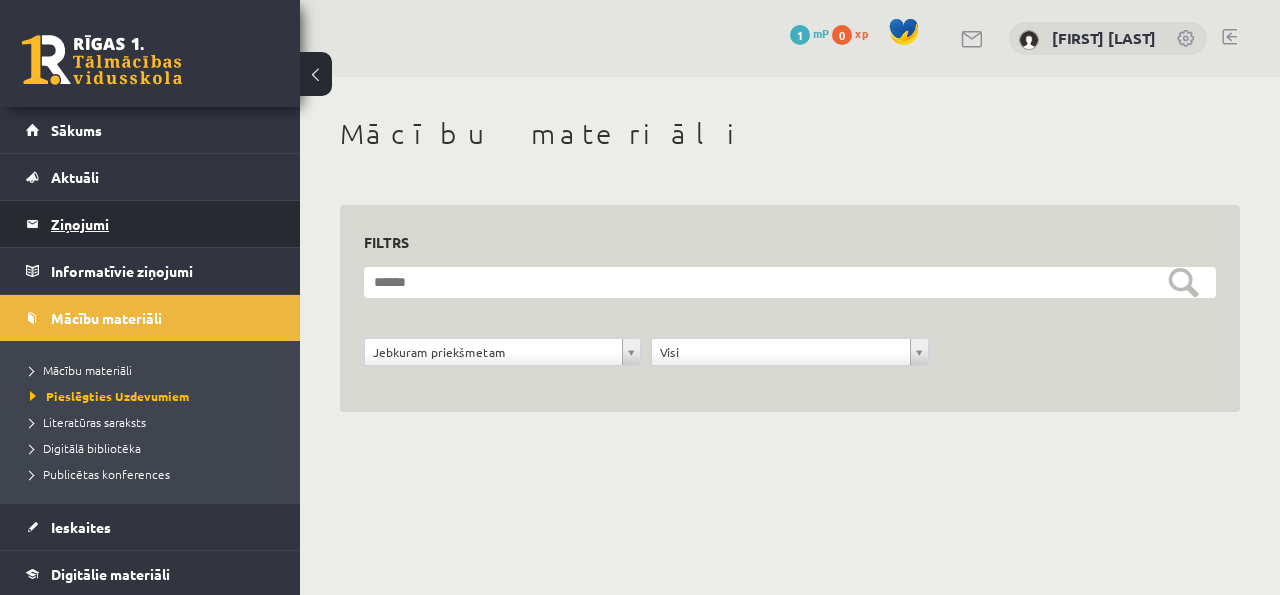 click on "Ziņojumi
0" at bounding box center [163, 224] 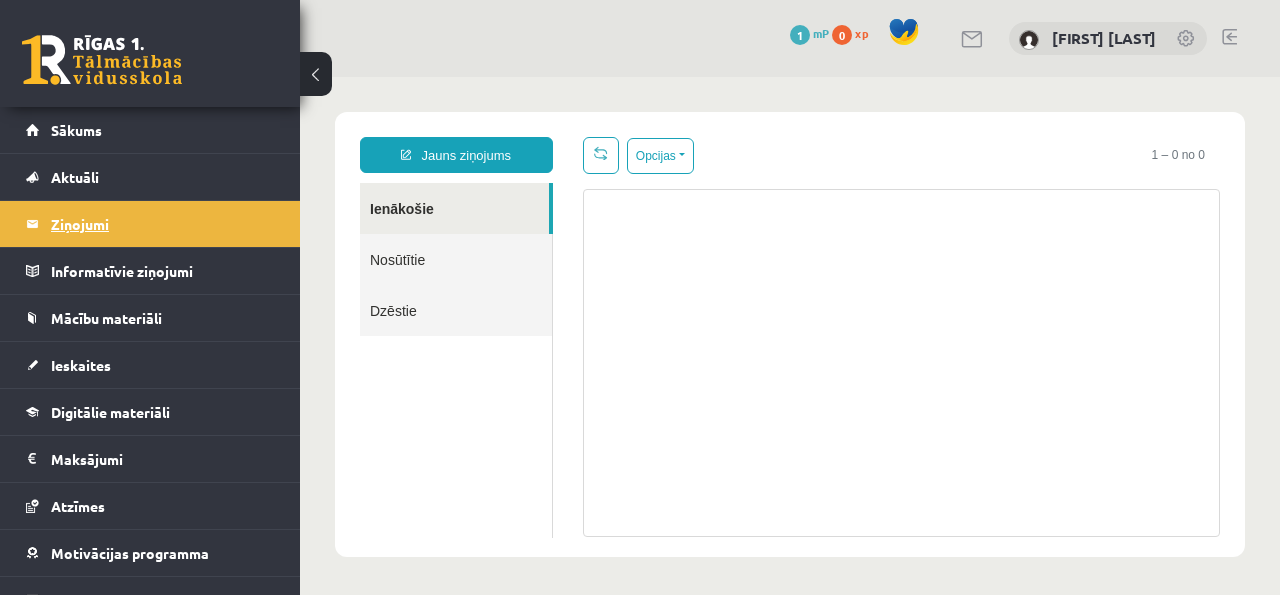 scroll, scrollTop: 0, scrollLeft: 0, axis: both 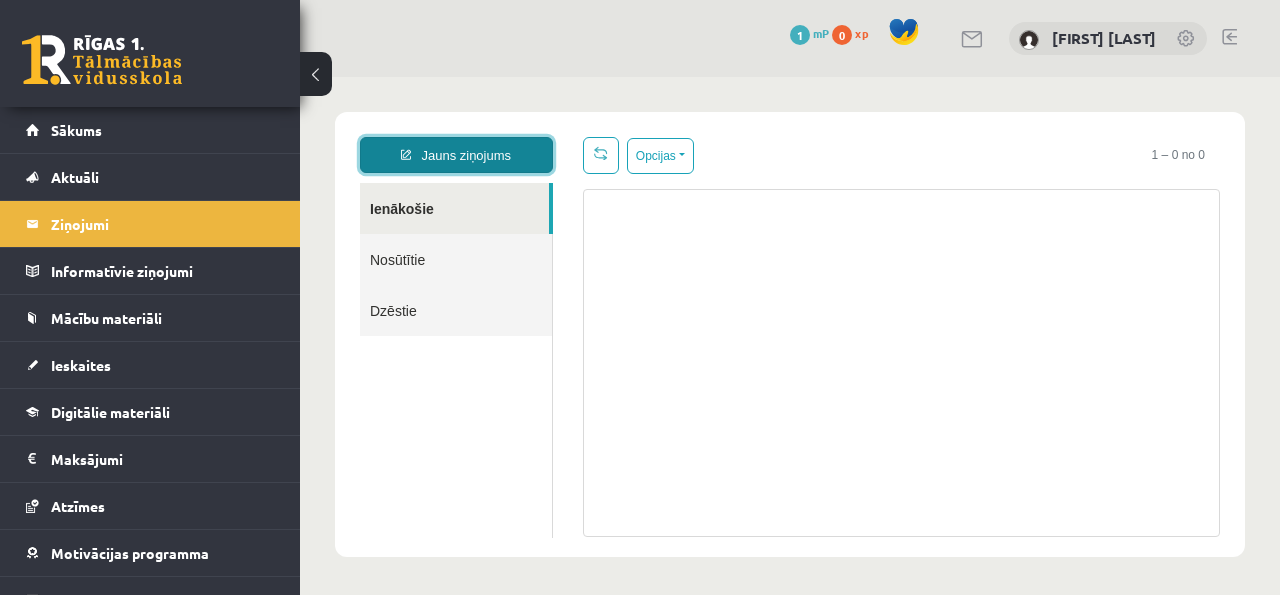 click on "Jauns ziņojums" at bounding box center (456, 155) 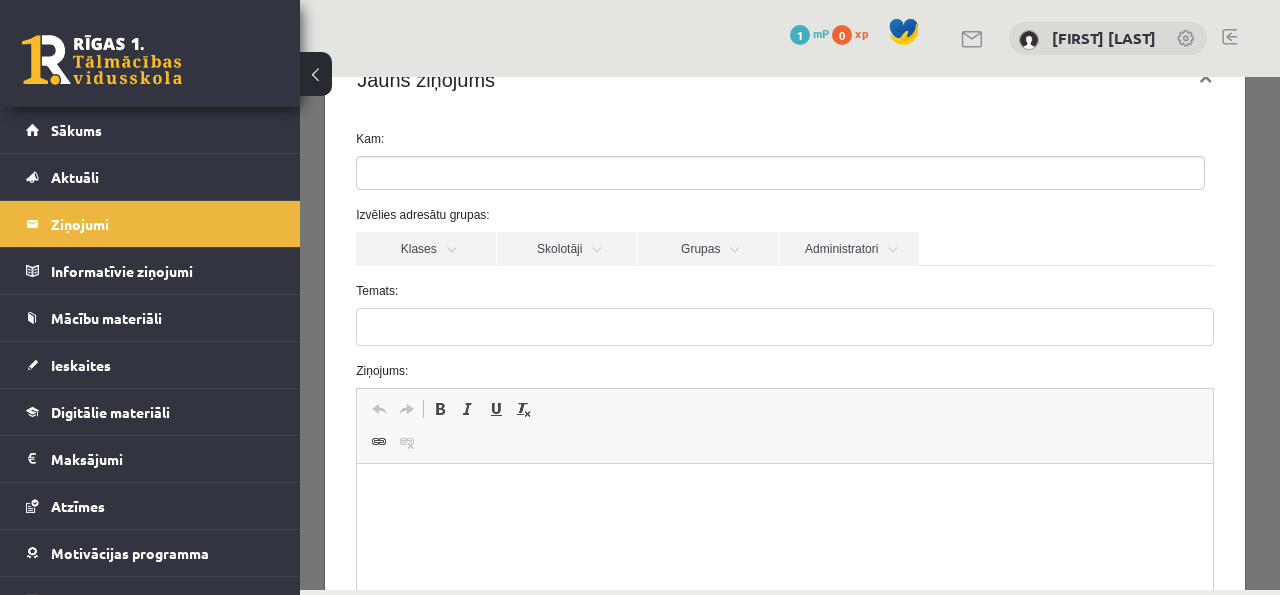 scroll, scrollTop: 66, scrollLeft: 0, axis: vertical 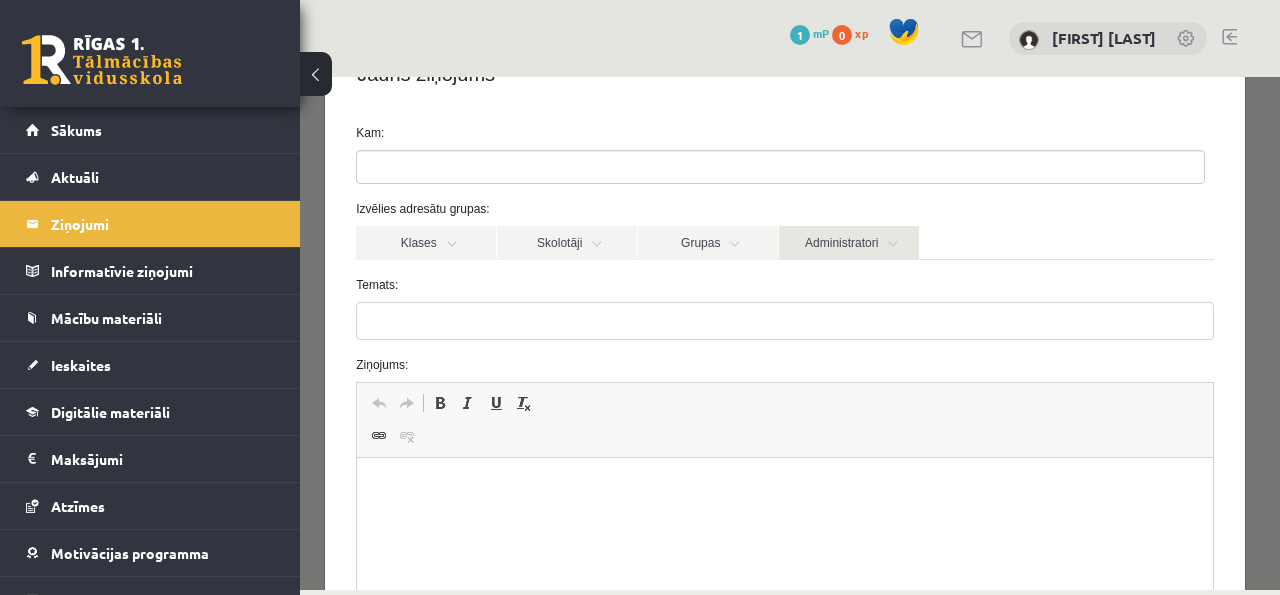 click on "Administratori" at bounding box center [849, 243] 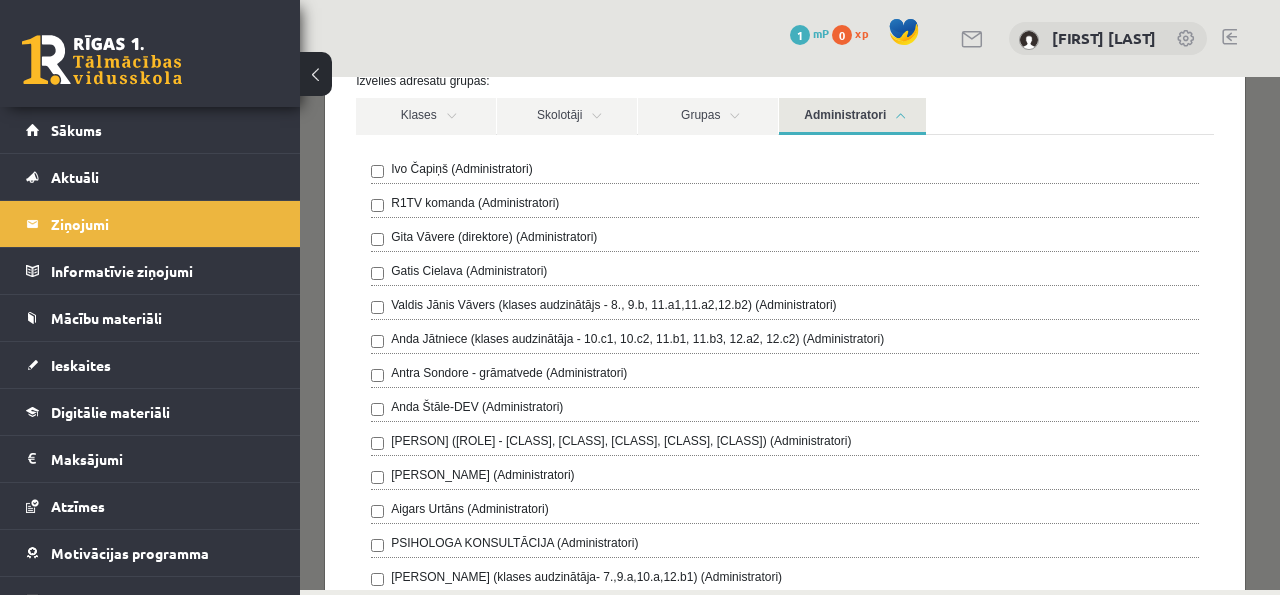 scroll, scrollTop: 200, scrollLeft: 0, axis: vertical 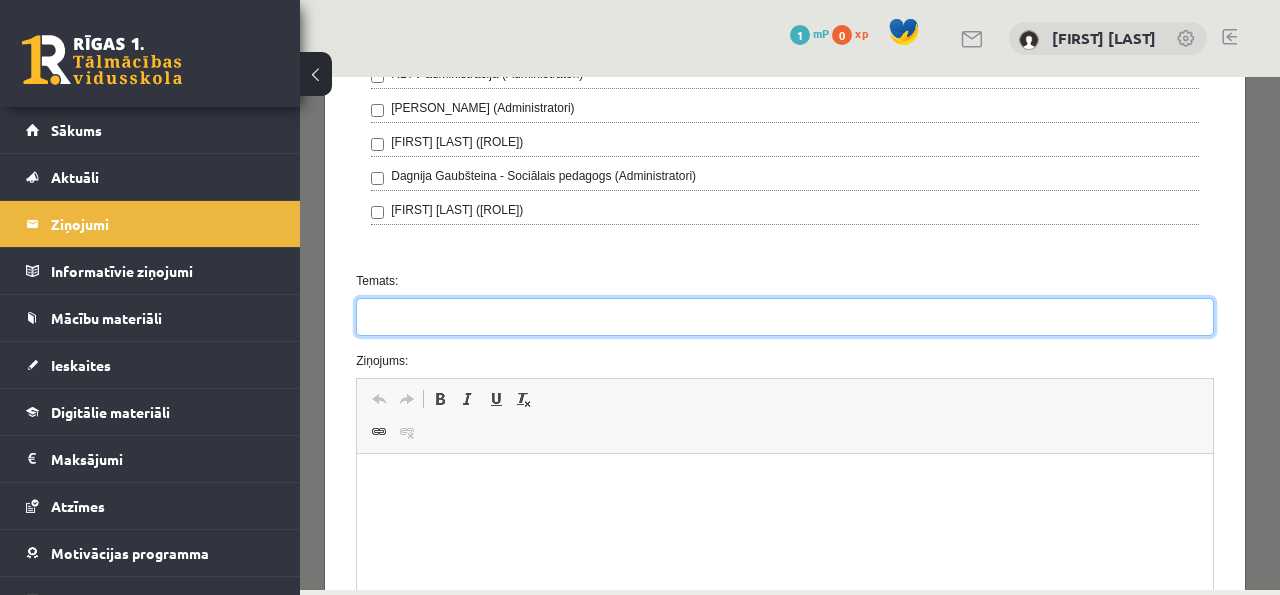 click on "Temats:" at bounding box center (785, 317) 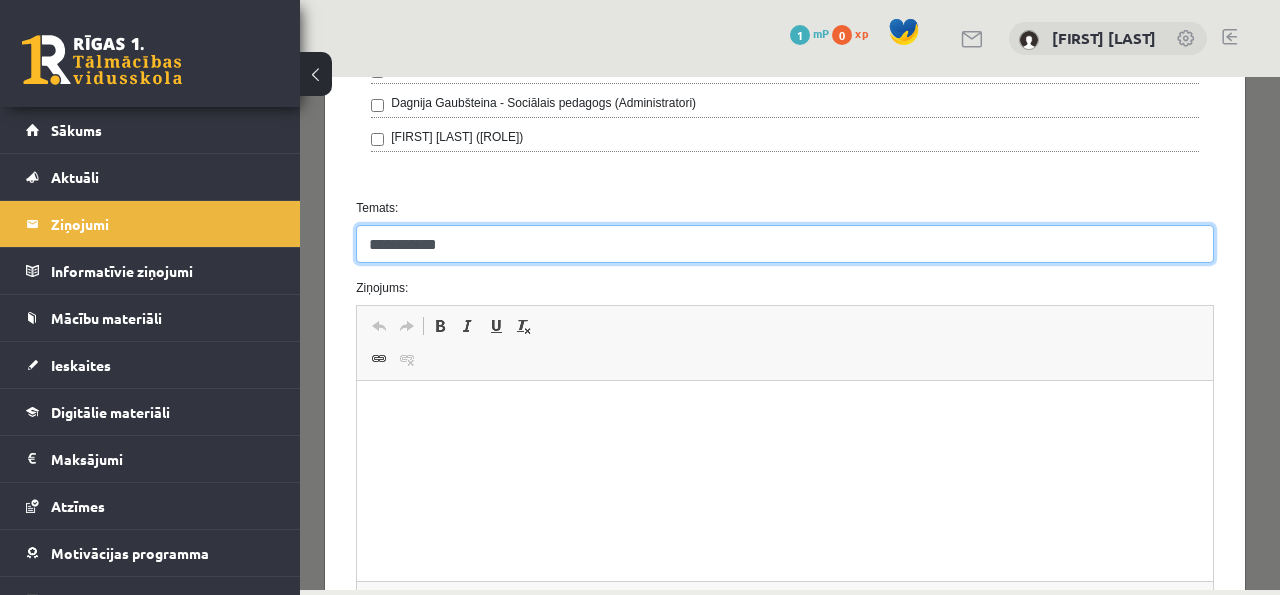 scroll, scrollTop: 892, scrollLeft: 0, axis: vertical 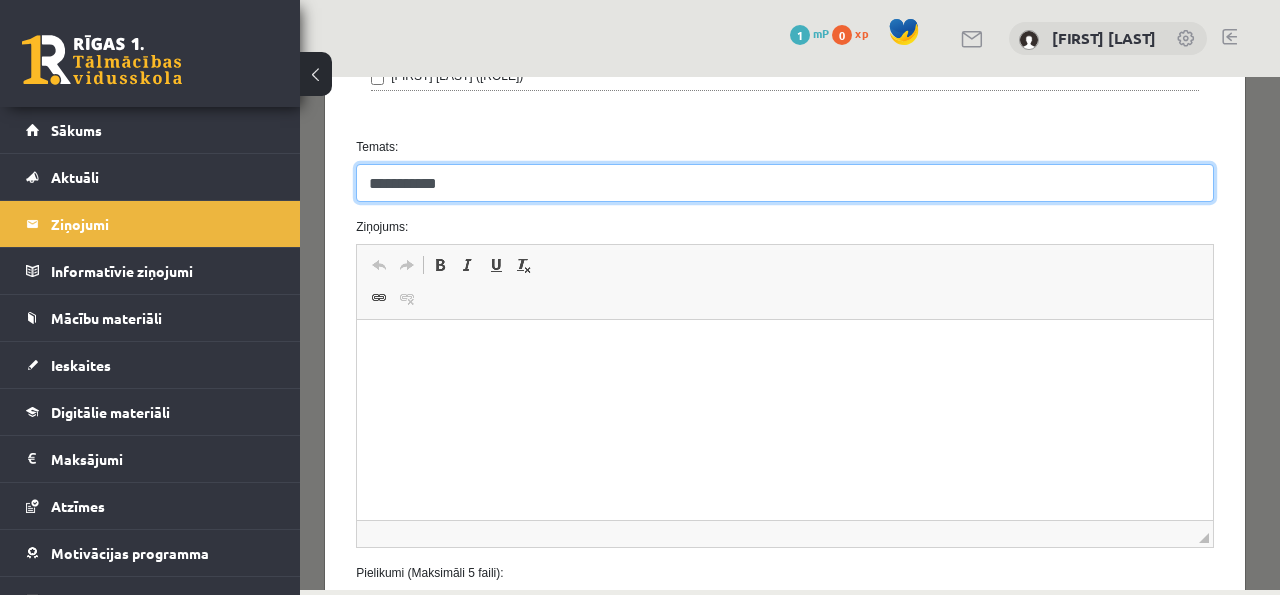 type on "**********" 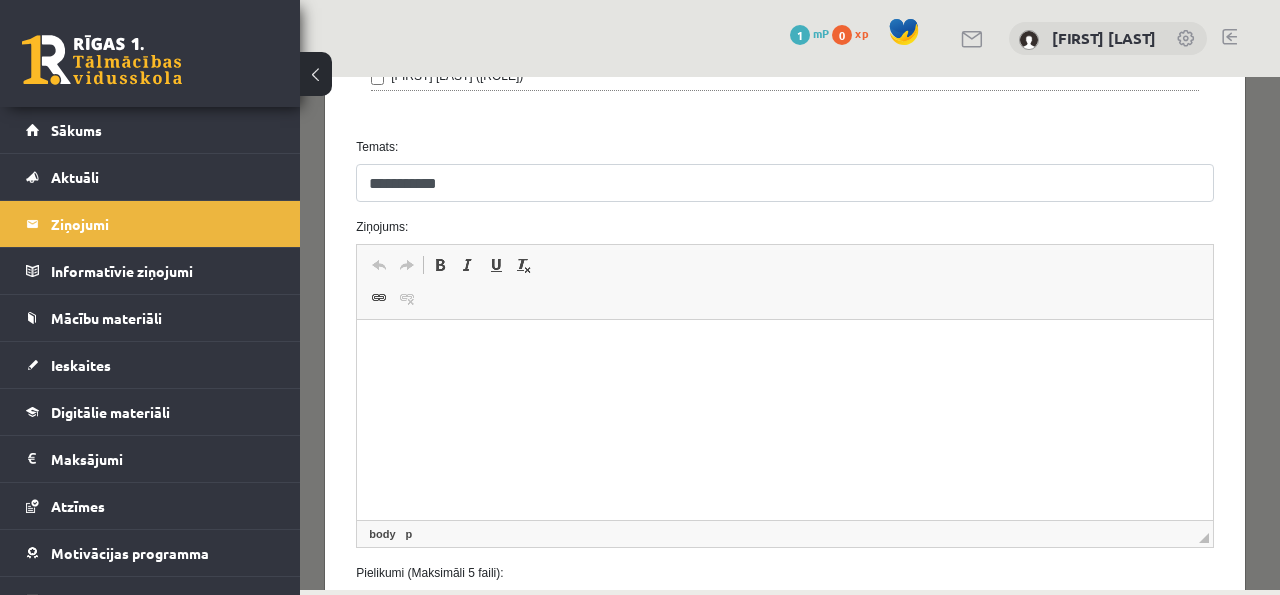 click at bounding box center (785, 350) 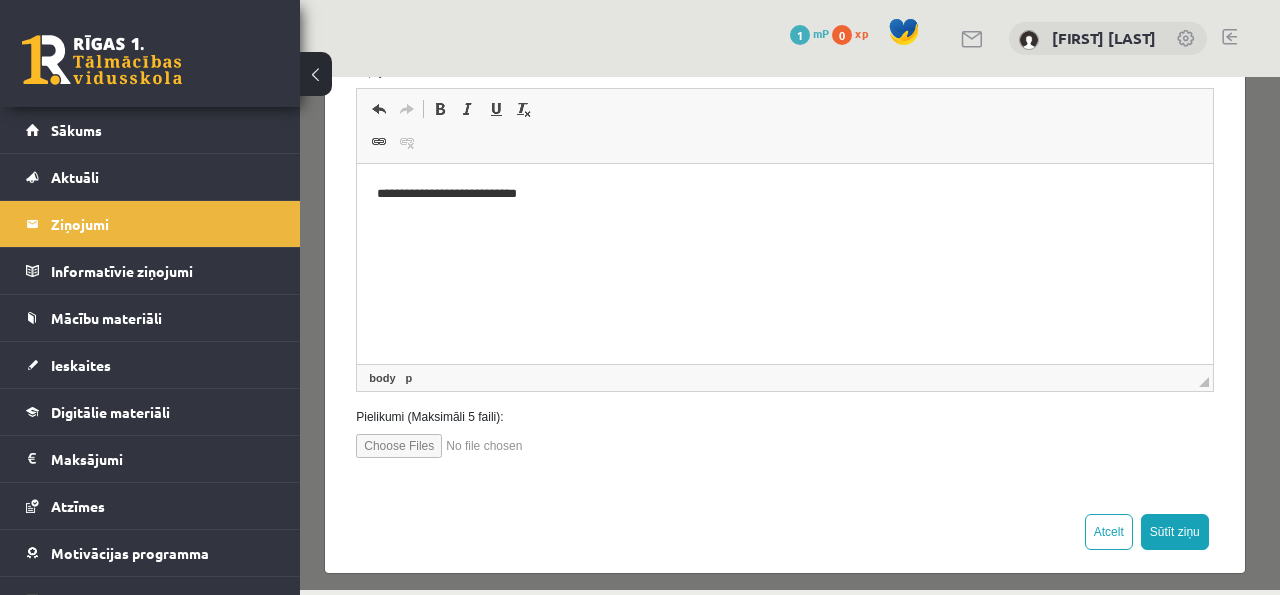 scroll, scrollTop: 1050, scrollLeft: 0, axis: vertical 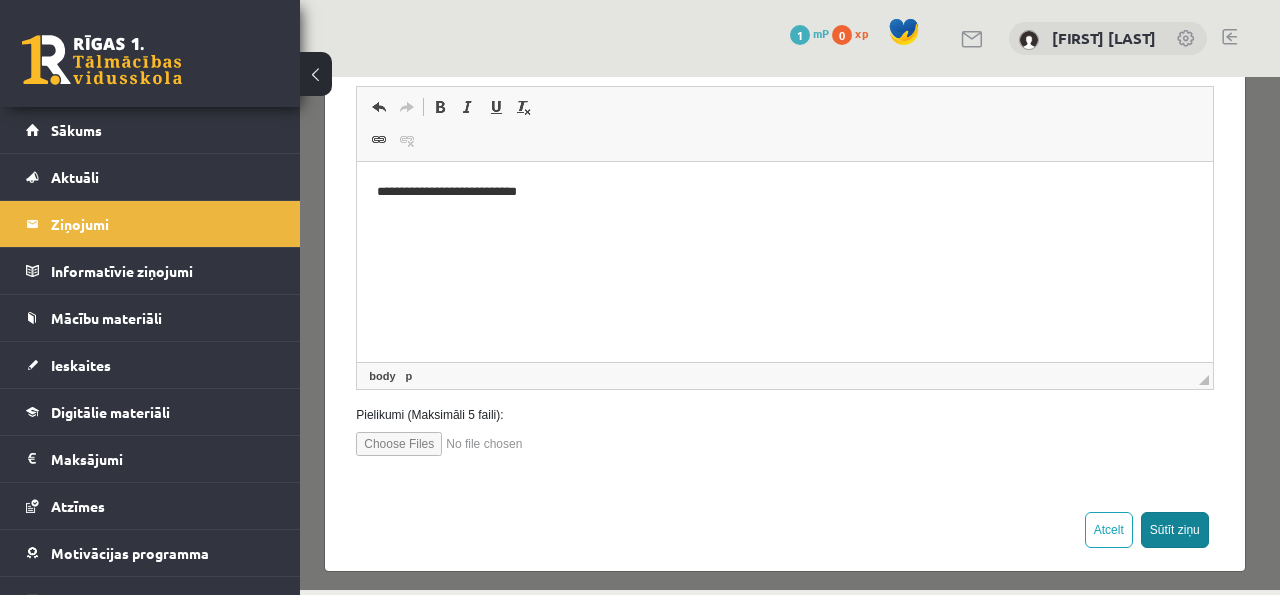 click on "Sūtīt ziņu" at bounding box center (1175, 530) 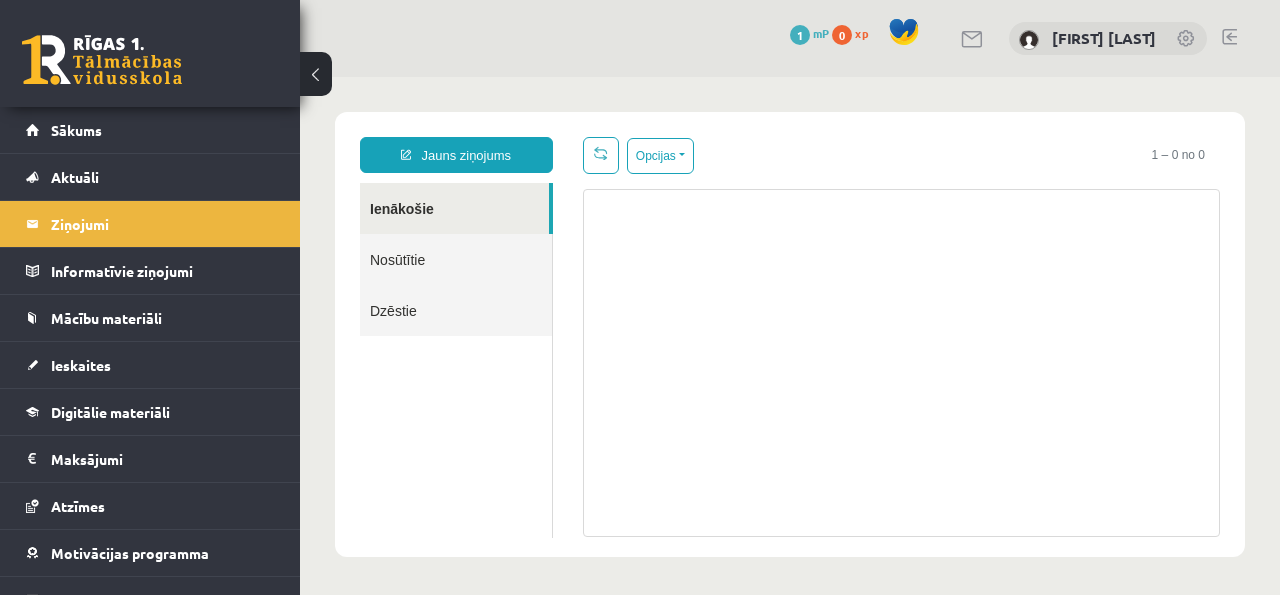 scroll, scrollTop: 0, scrollLeft: 0, axis: both 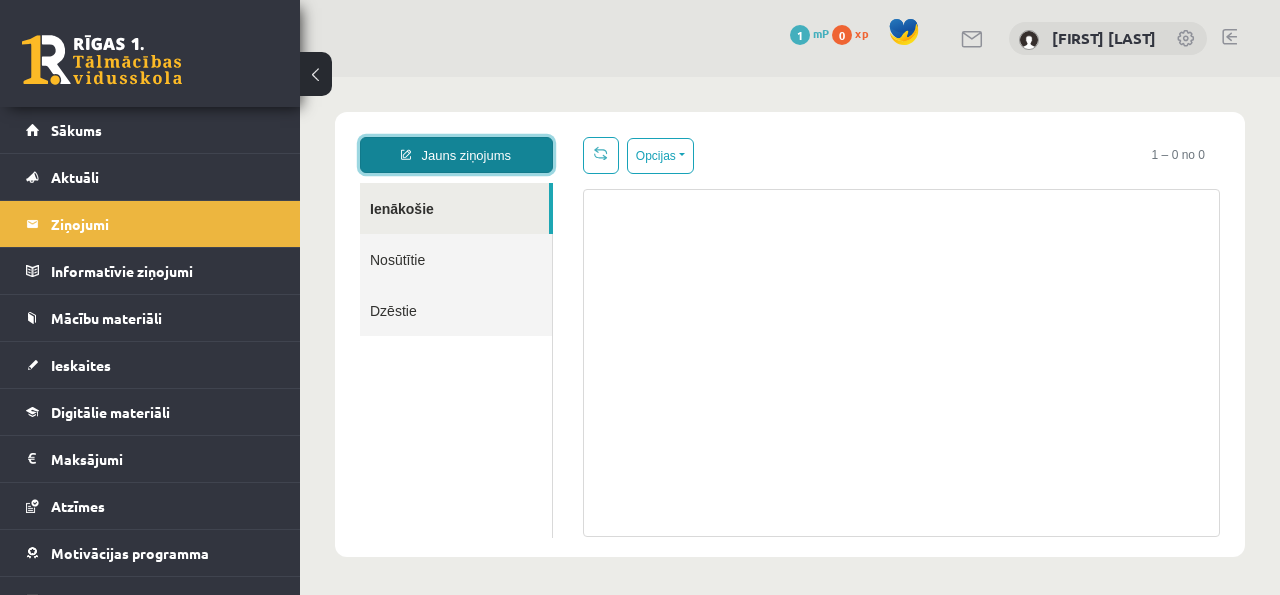 click on "Jauns ziņojums" at bounding box center (456, 155) 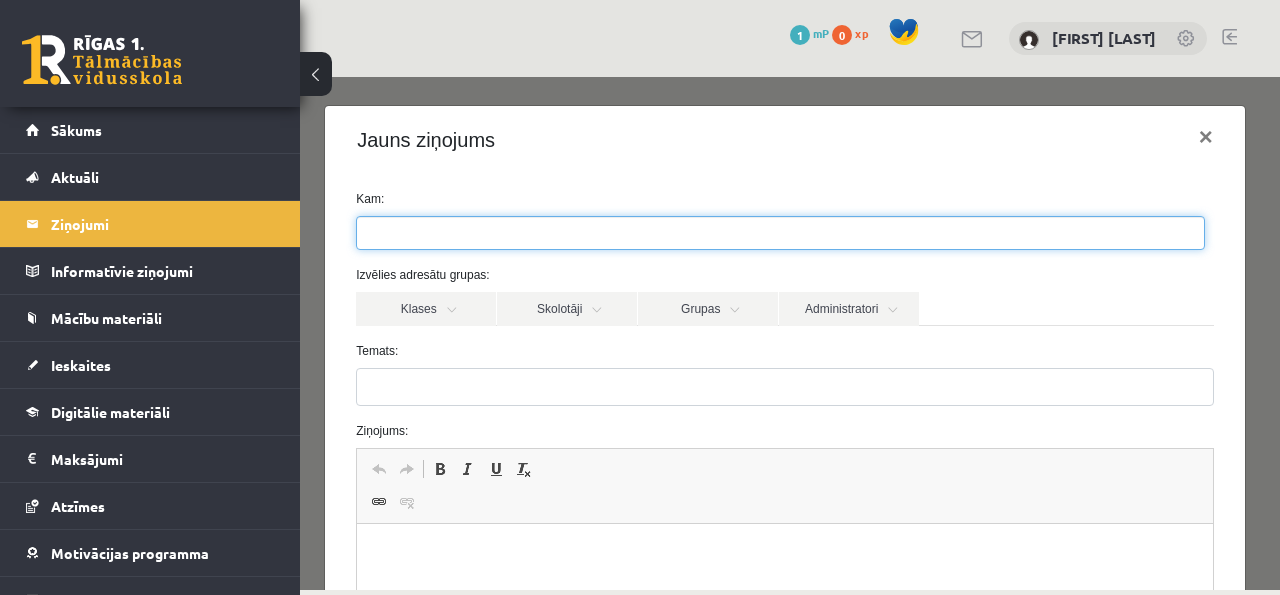 click at bounding box center [392, 233] 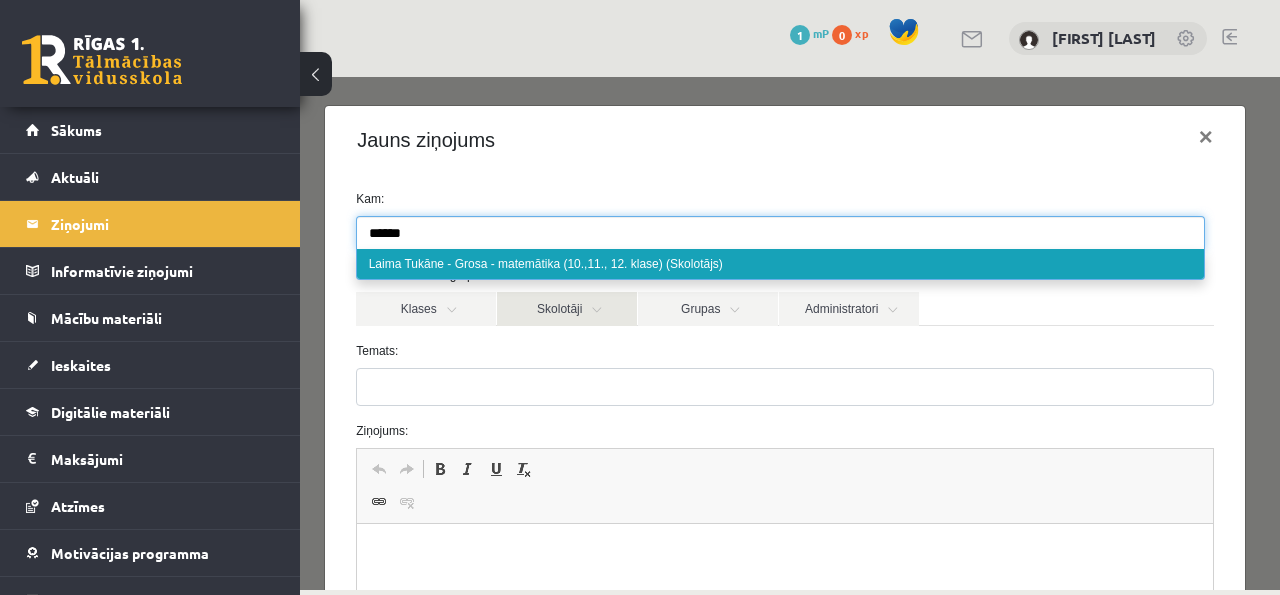 type on "*****" 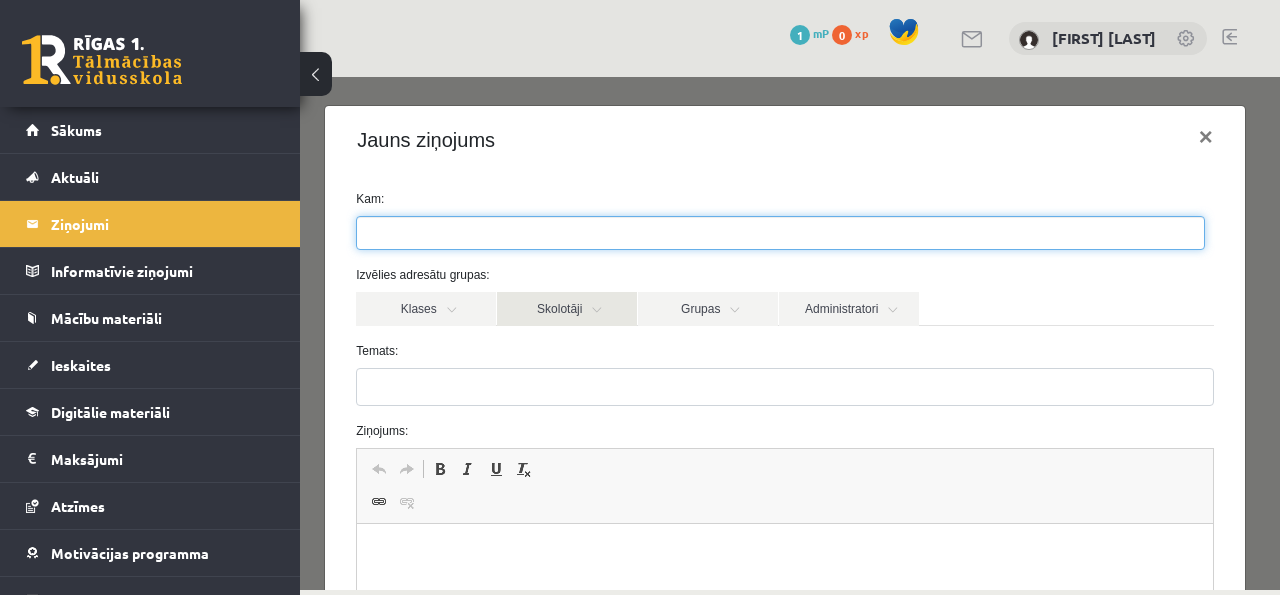 click on "Skolotāji" at bounding box center (567, 309) 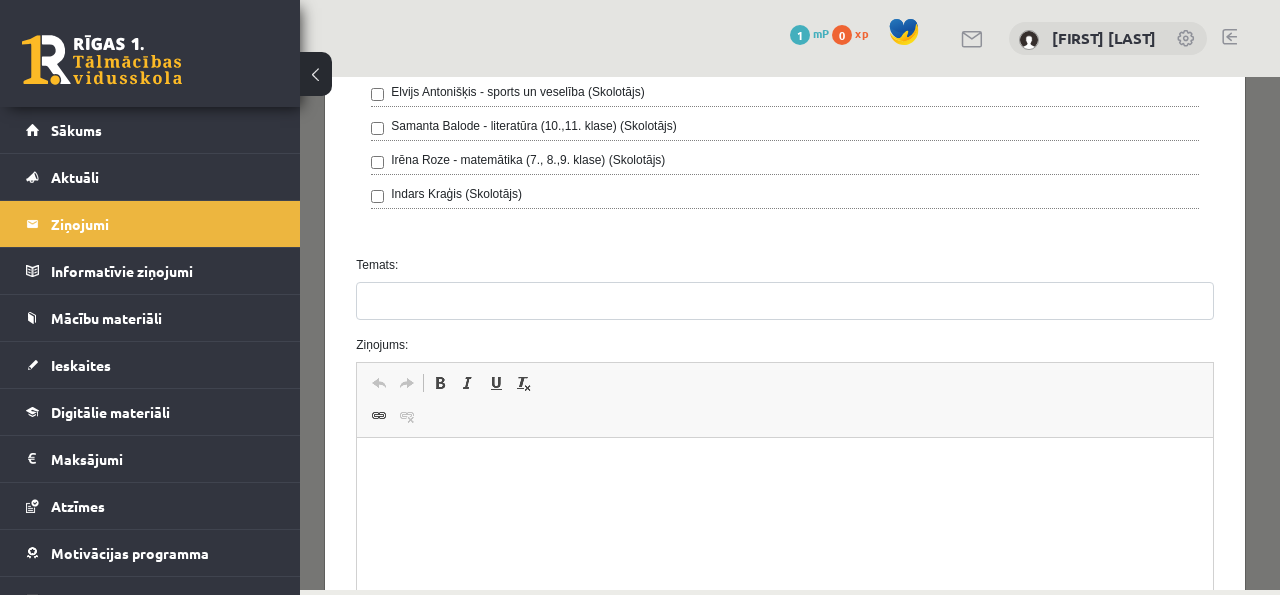 scroll, scrollTop: 600, scrollLeft: 0, axis: vertical 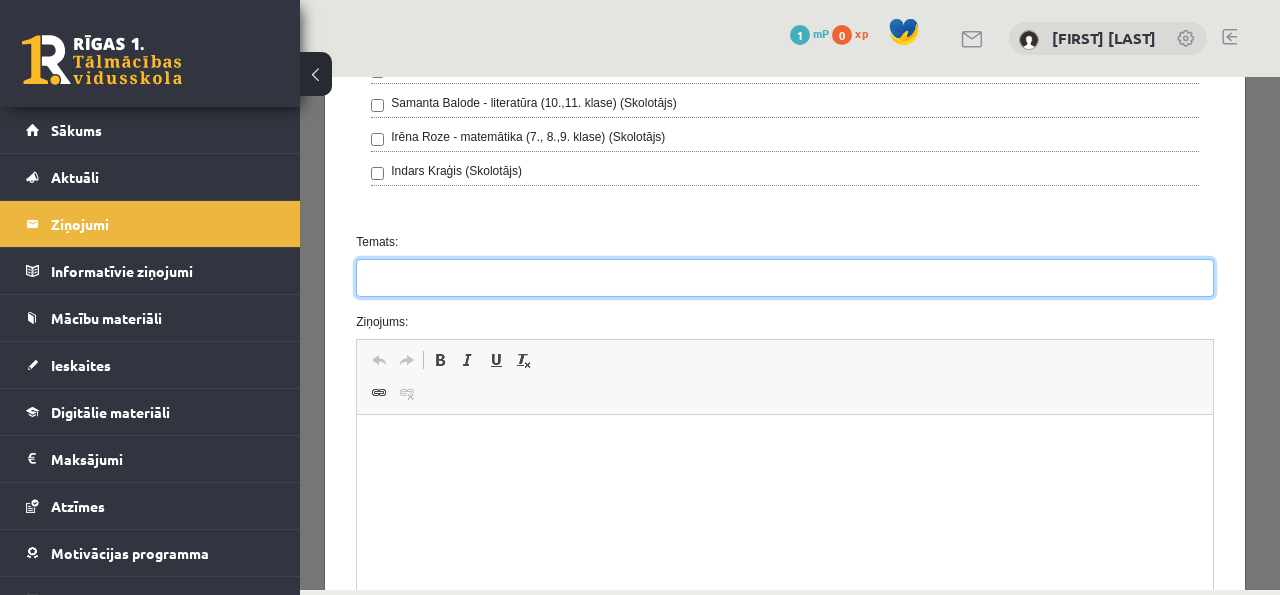 click on "Temats:" at bounding box center [785, 278] 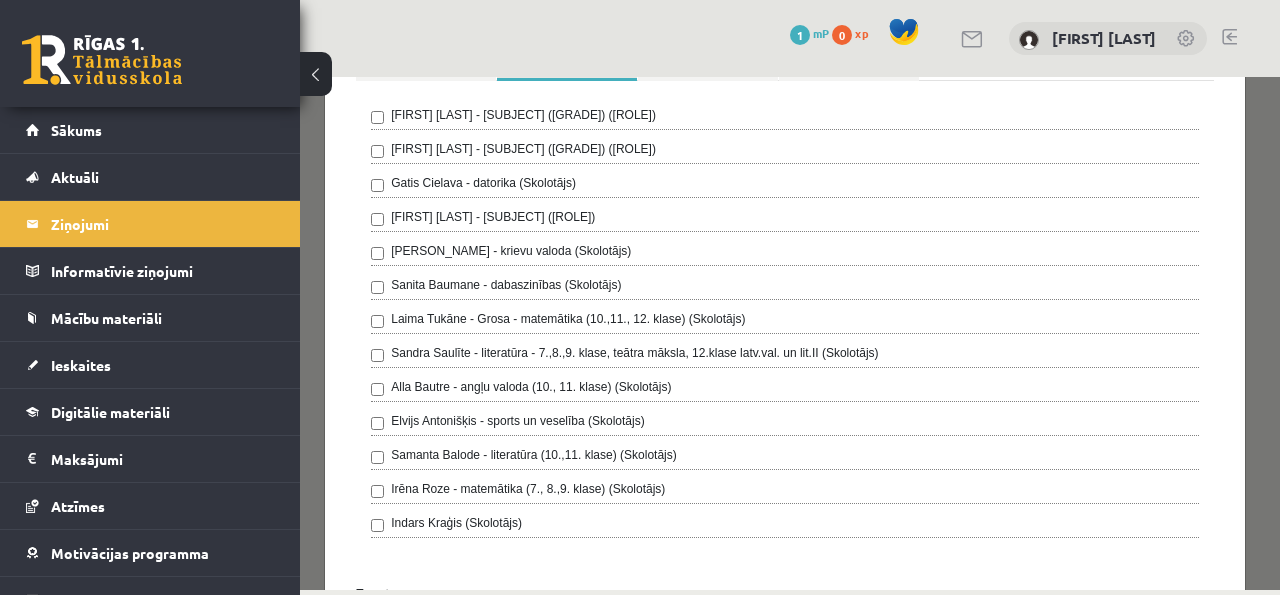 scroll, scrollTop: 256, scrollLeft: 0, axis: vertical 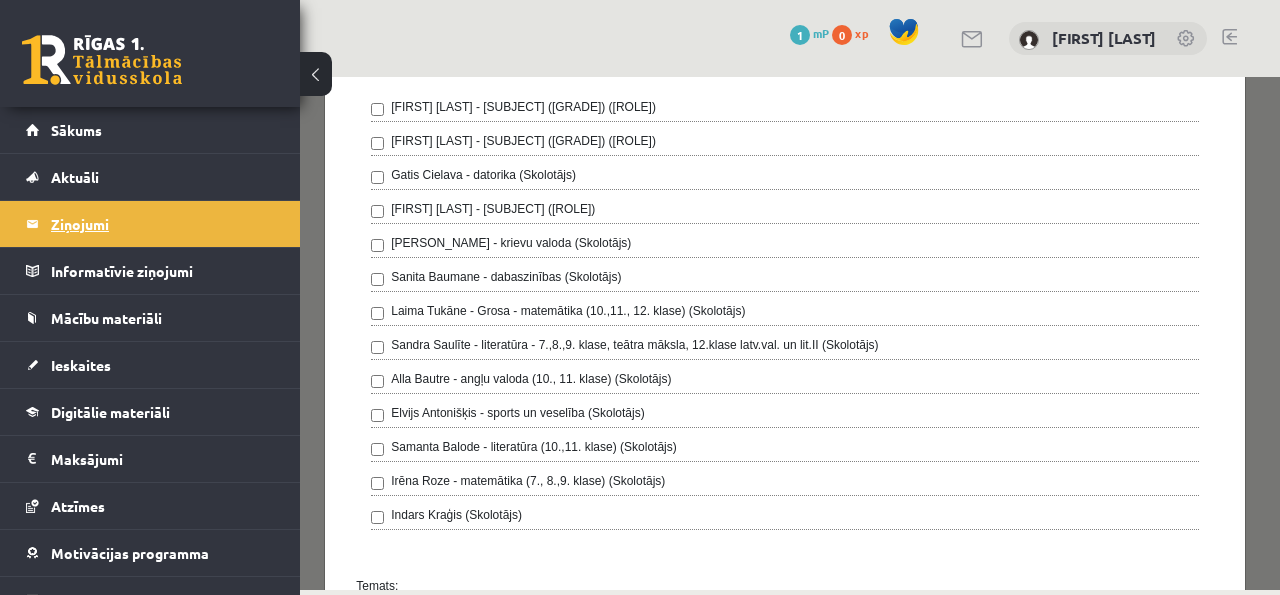 click on "Ziņojumi
0" at bounding box center [163, 224] 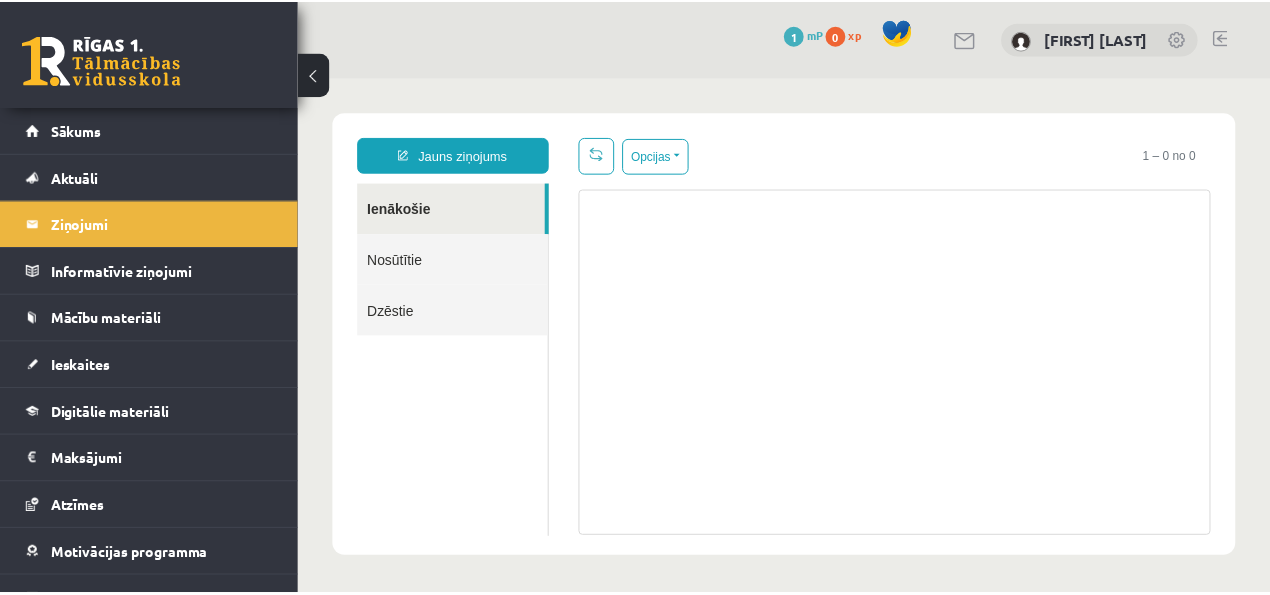 scroll, scrollTop: 0, scrollLeft: 0, axis: both 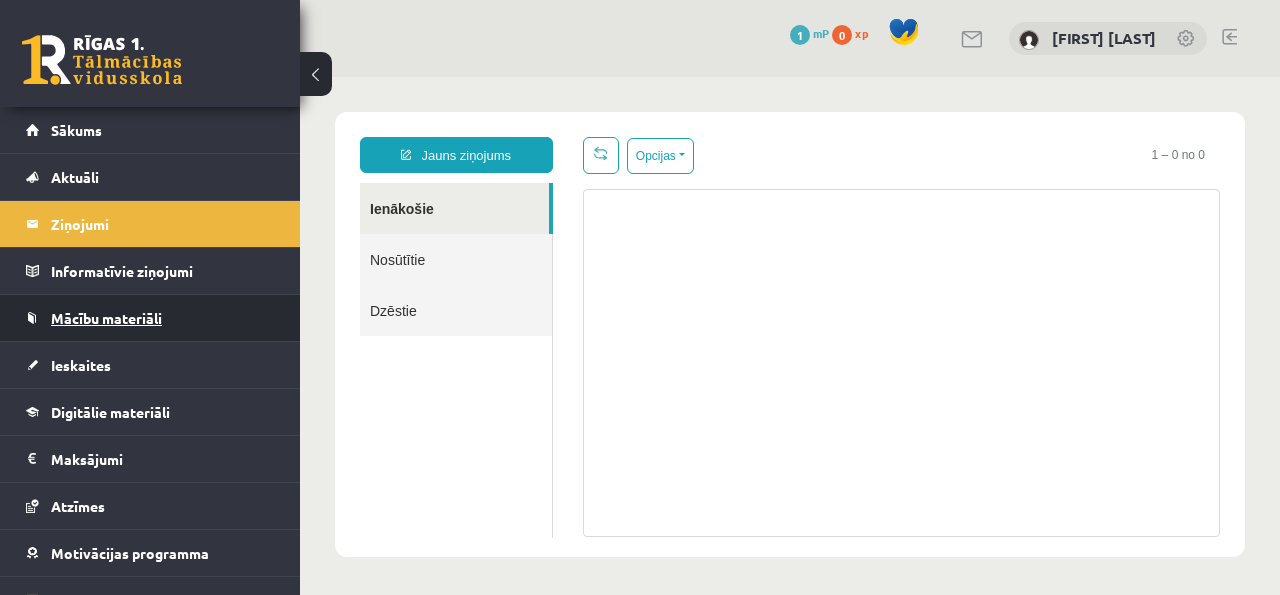 click on "Mācību materiāli" at bounding box center [106, 318] 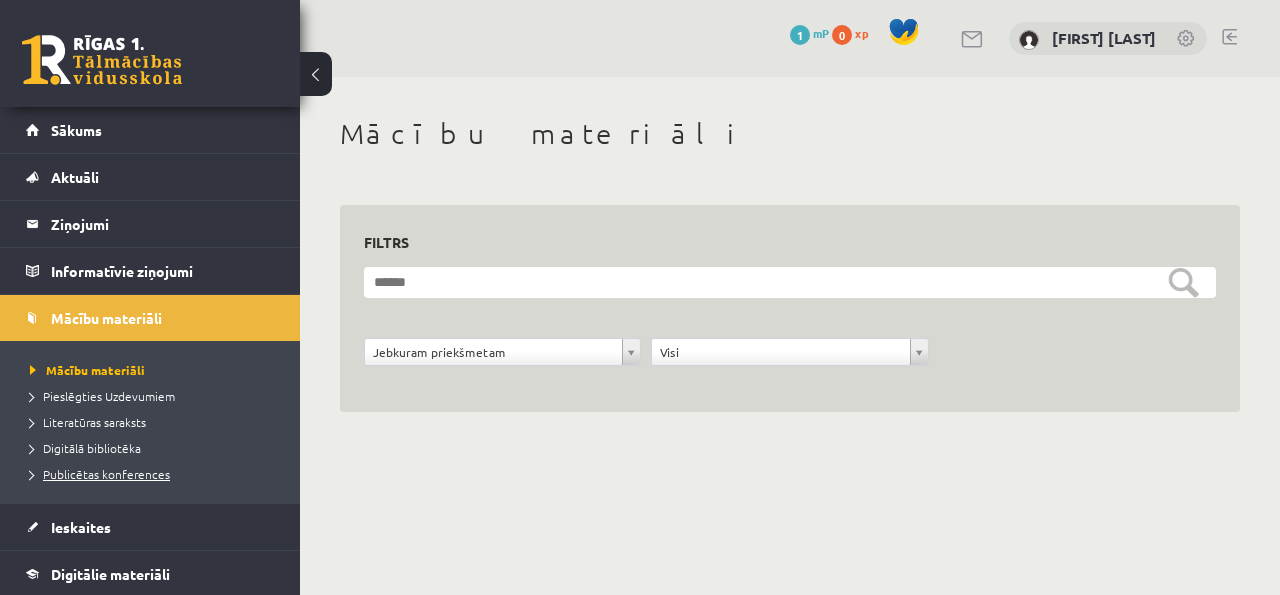 click on "Publicētas konferences" at bounding box center (100, 474) 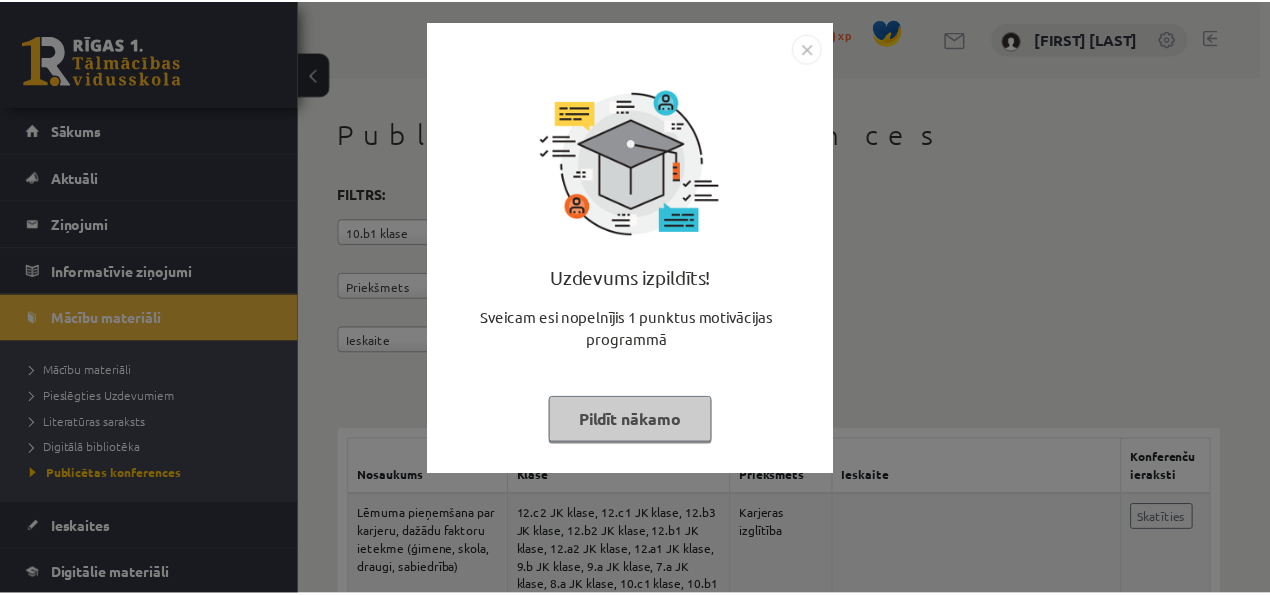 scroll, scrollTop: 0, scrollLeft: 0, axis: both 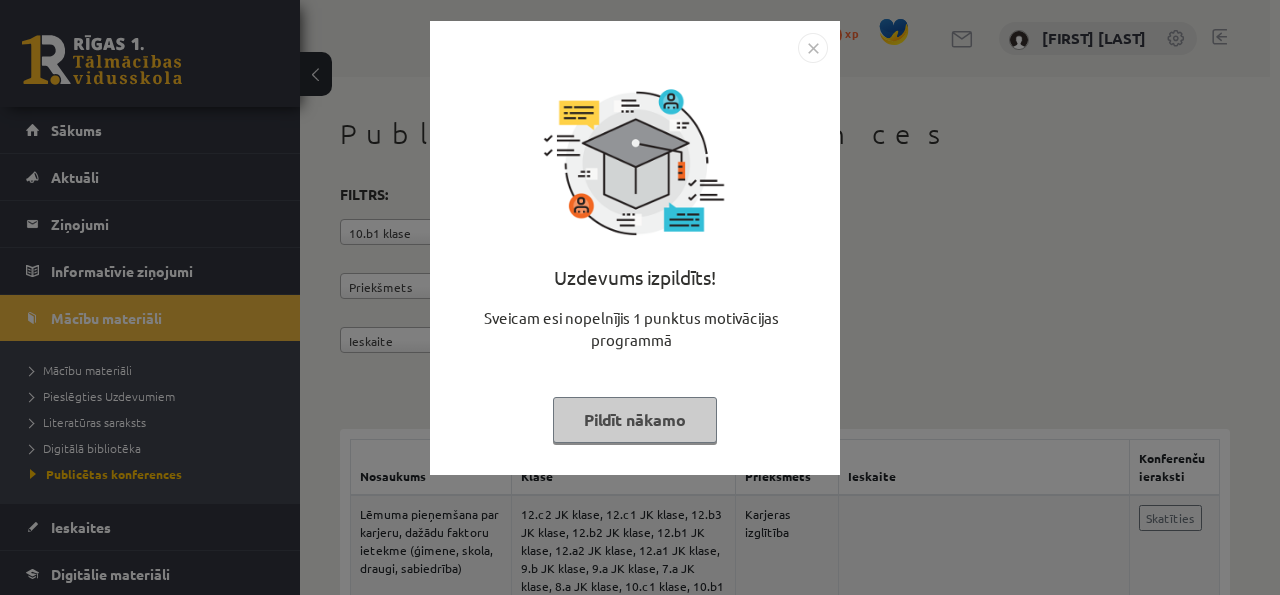 click on "Pildīt nākamo" at bounding box center (635, 420) 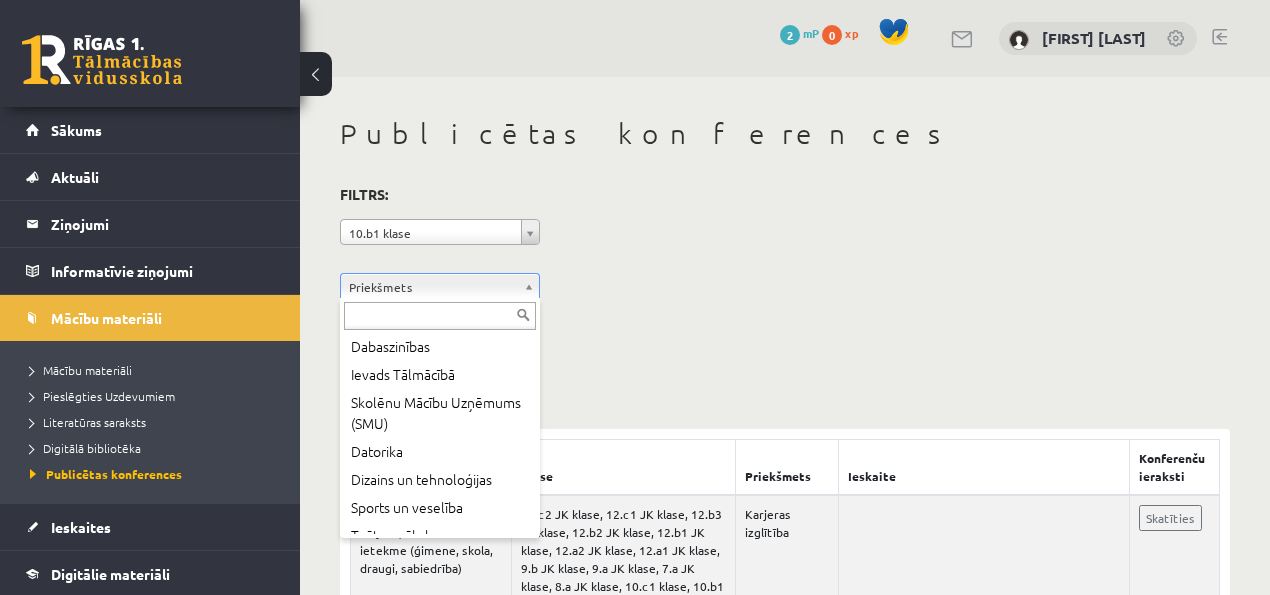 scroll, scrollTop: 400, scrollLeft: 0, axis: vertical 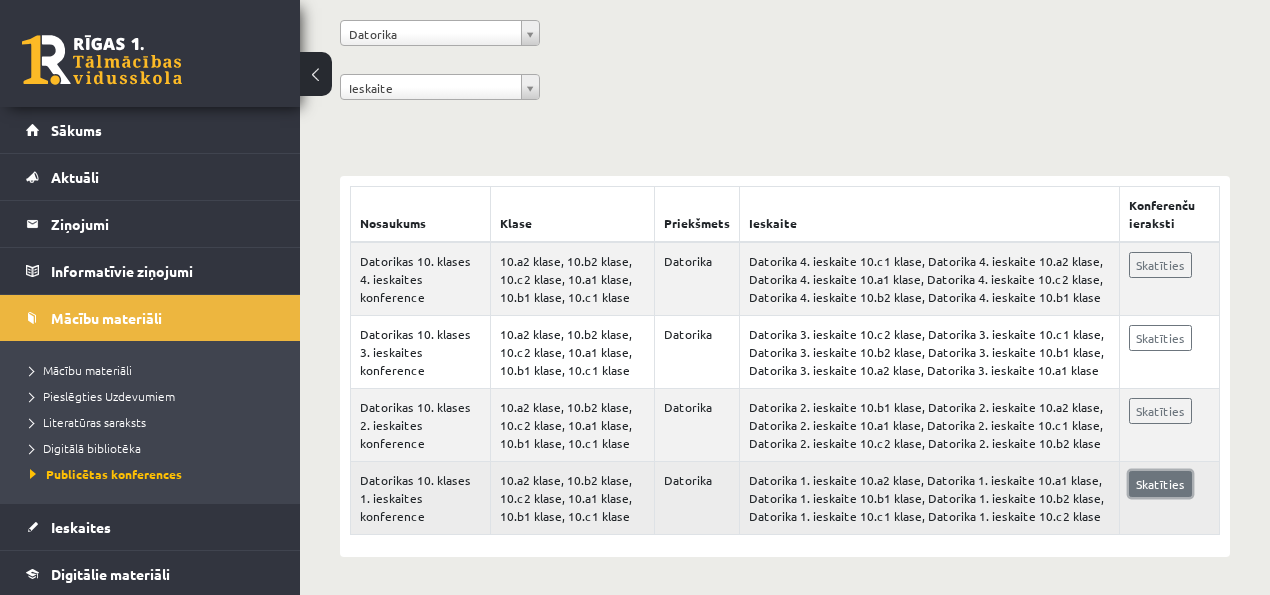 click on "Skatīties" at bounding box center [1160, 484] 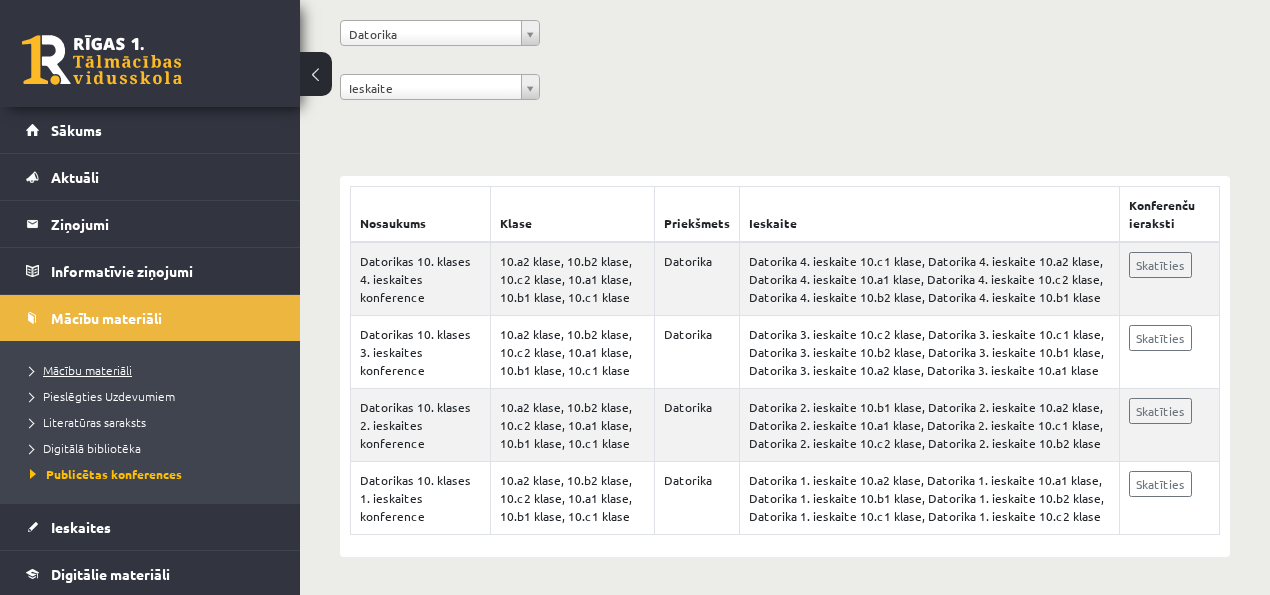 click on "Mācību materiāli" at bounding box center [81, 370] 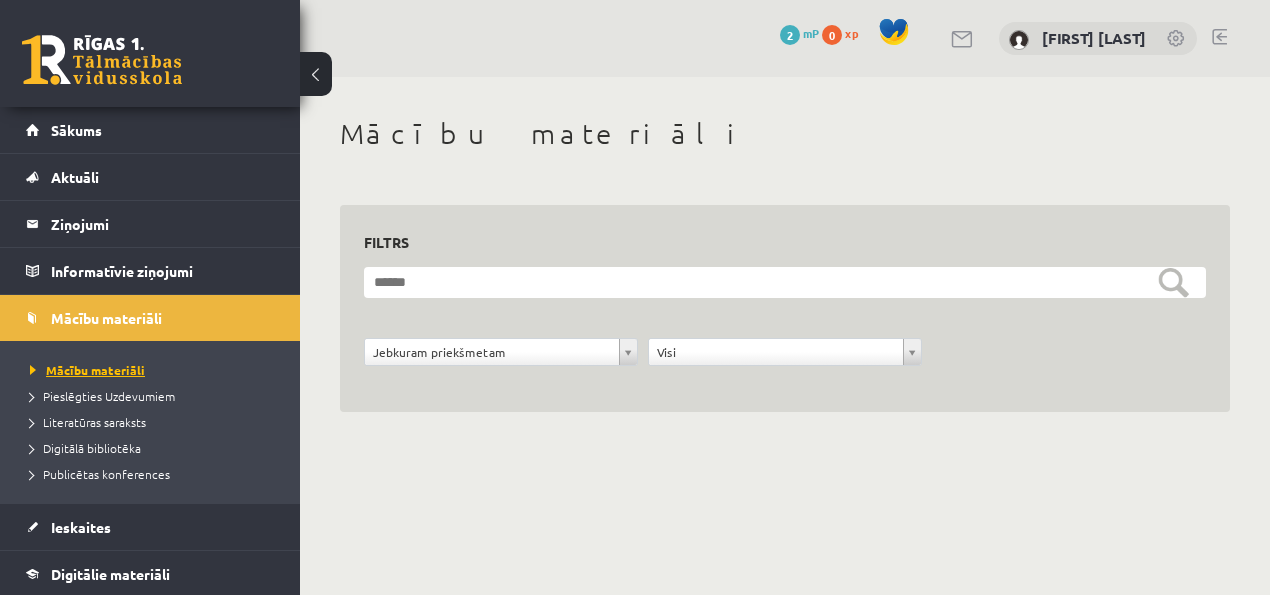 scroll, scrollTop: 0, scrollLeft: 0, axis: both 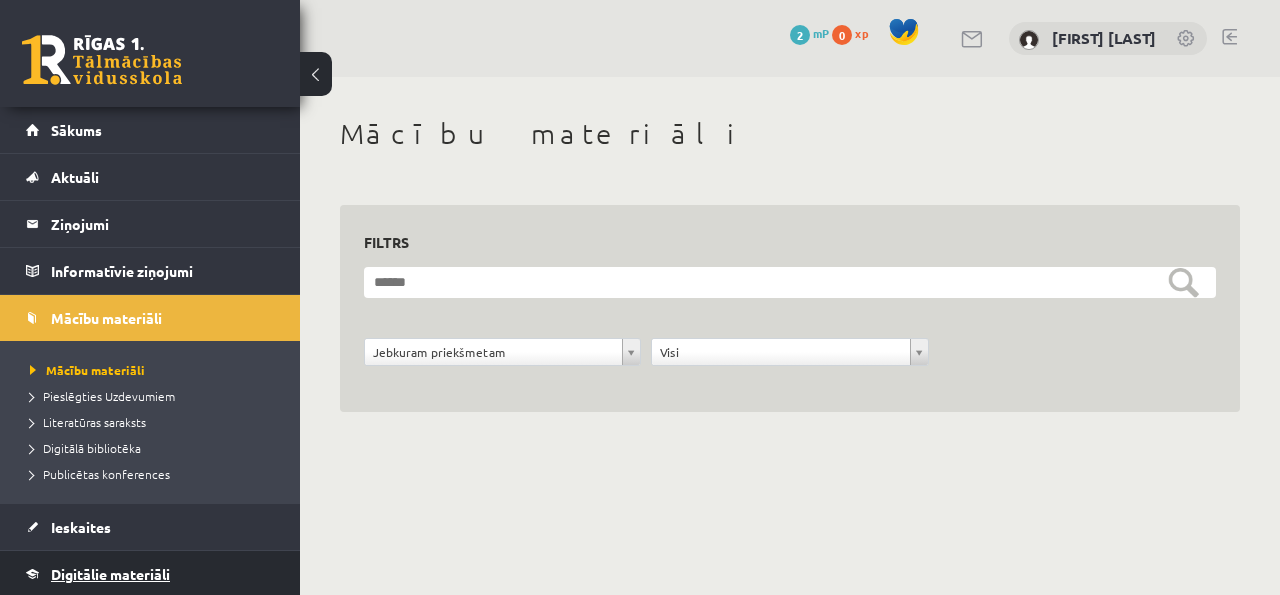 click on "Digitālie materiāli" at bounding box center [110, 574] 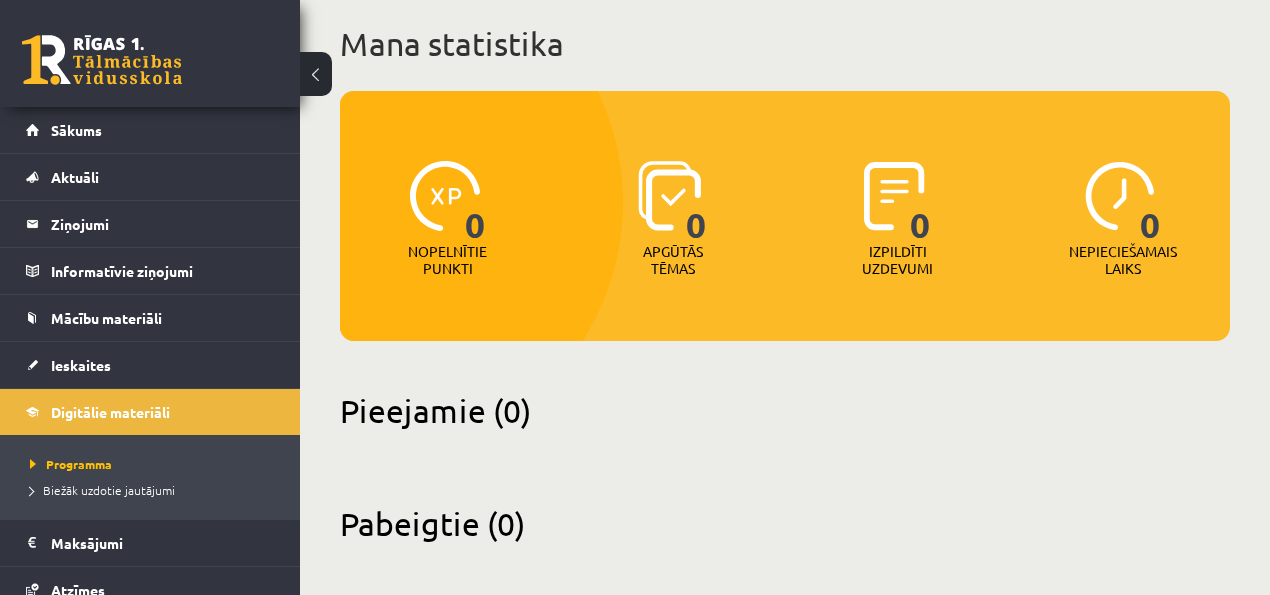 scroll, scrollTop: 128, scrollLeft: 0, axis: vertical 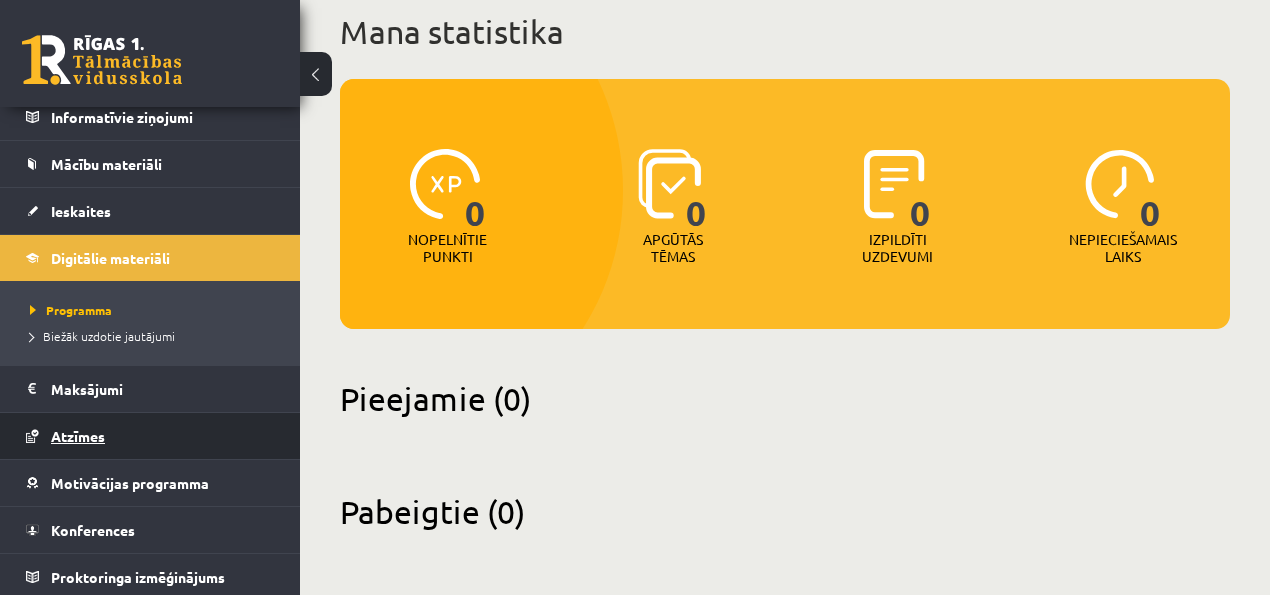 click on "Atzīmes" at bounding box center [78, 436] 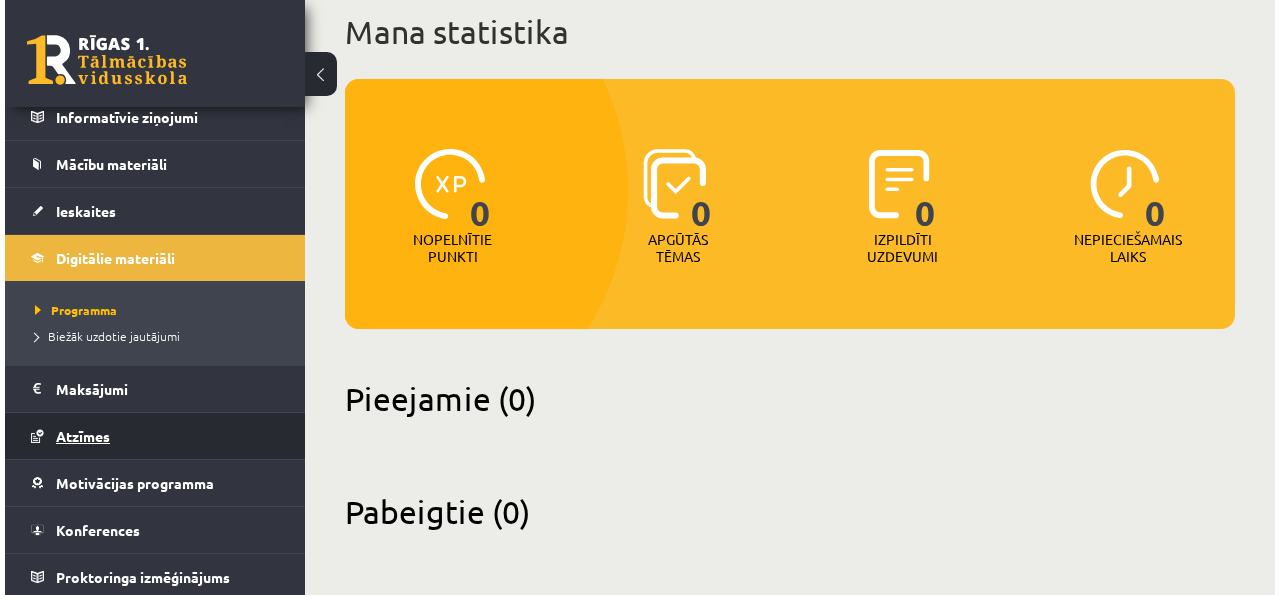 scroll, scrollTop: 0, scrollLeft: 0, axis: both 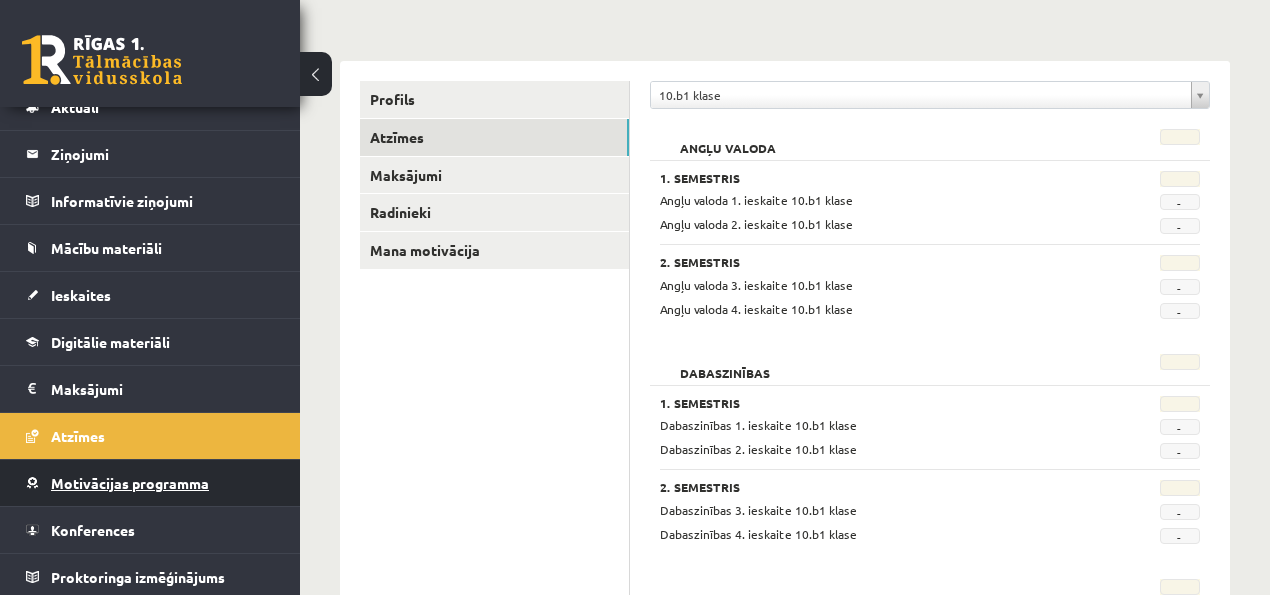 click on "Motivācijas programma" at bounding box center (130, 483) 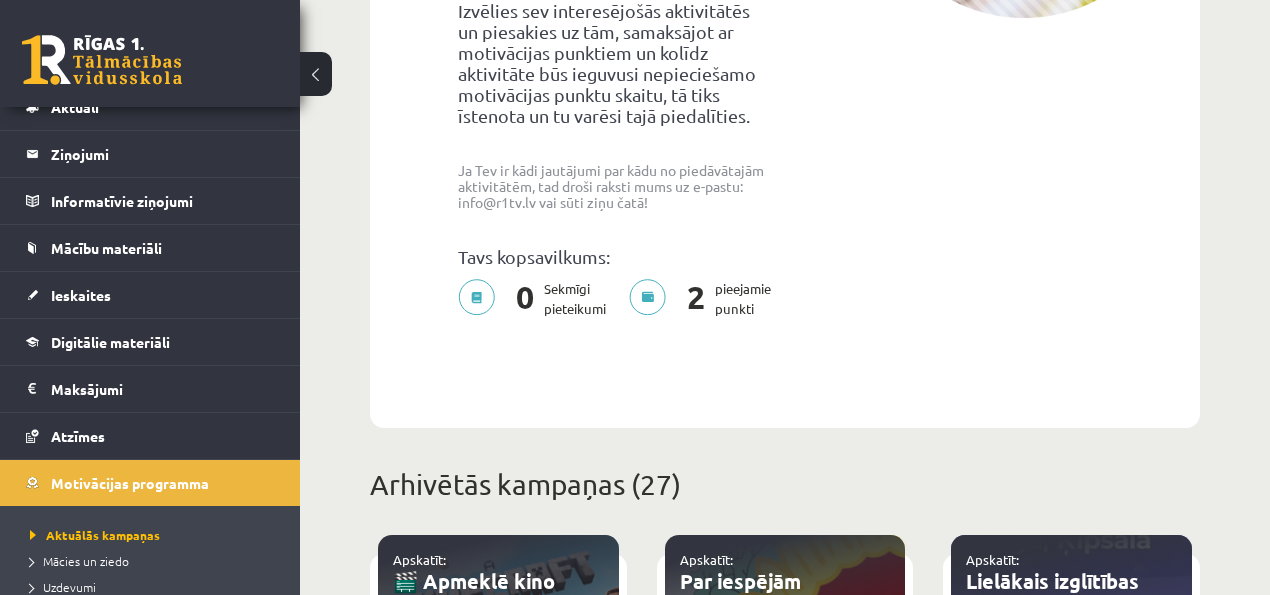 scroll, scrollTop: 466, scrollLeft: 0, axis: vertical 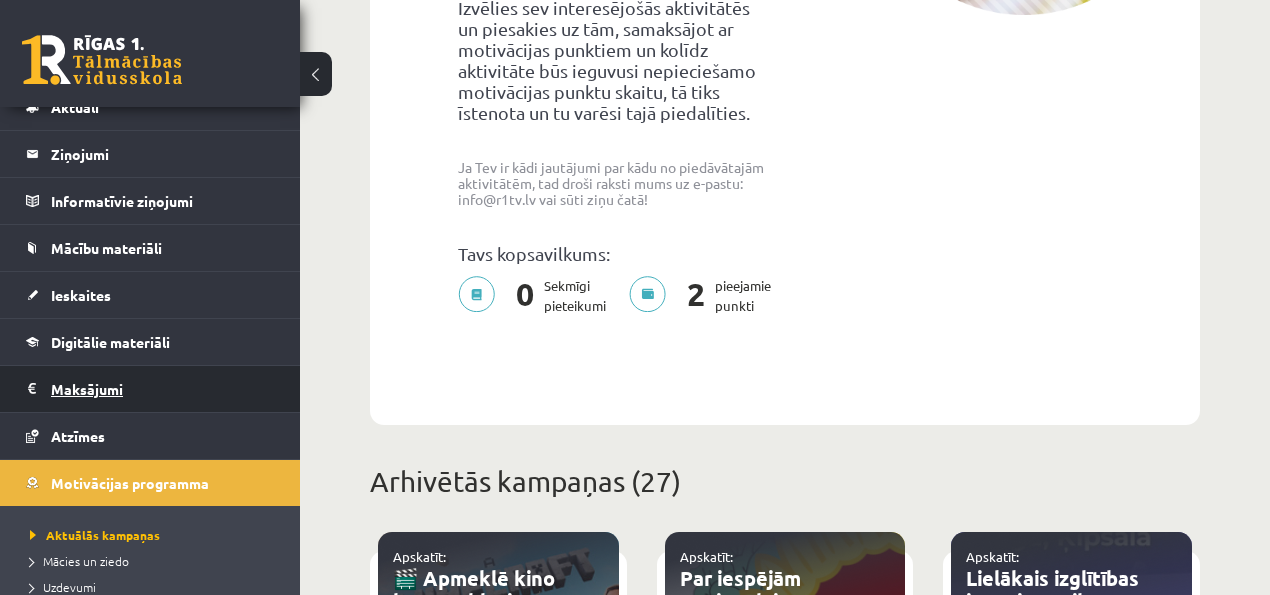 click on "Maksājumi
0" at bounding box center (163, 389) 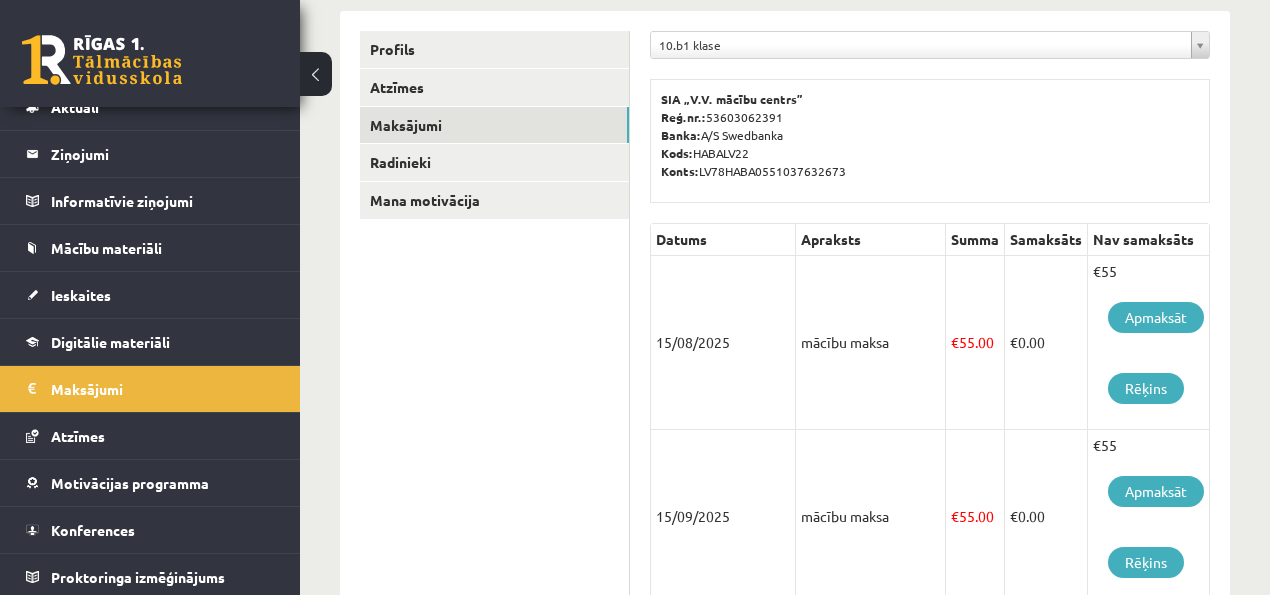 scroll, scrollTop: 200, scrollLeft: 0, axis: vertical 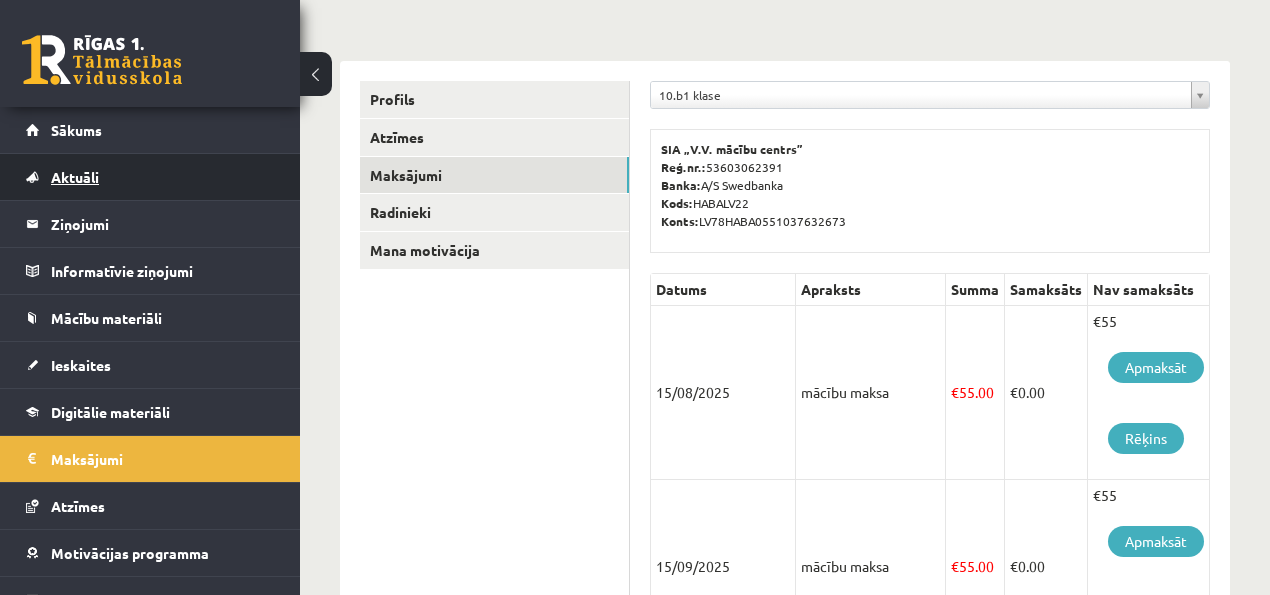 click on "Aktuāli" at bounding box center (75, 177) 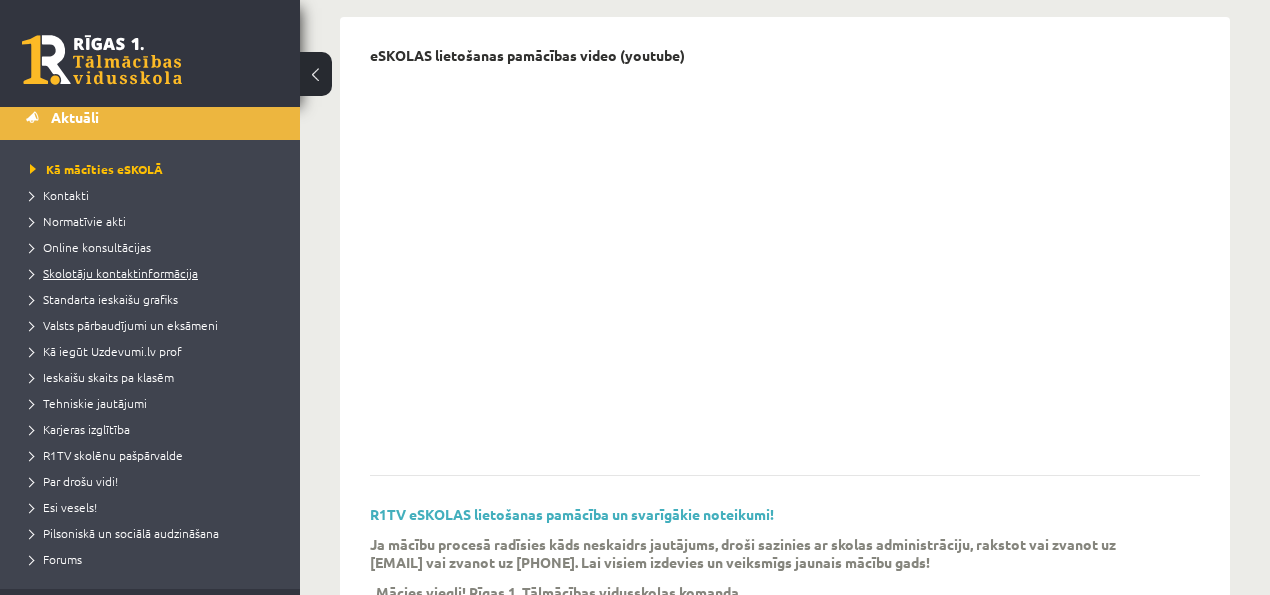 scroll, scrollTop: 66, scrollLeft: 0, axis: vertical 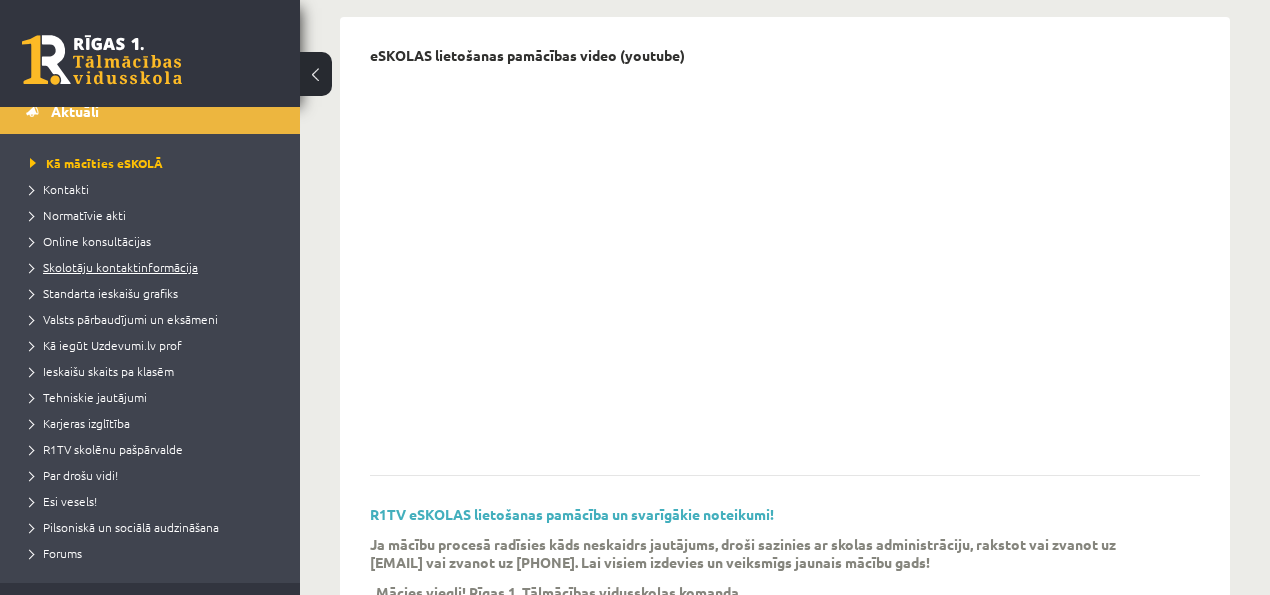 click on "Skolotāju kontaktinformācija" at bounding box center (114, 267) 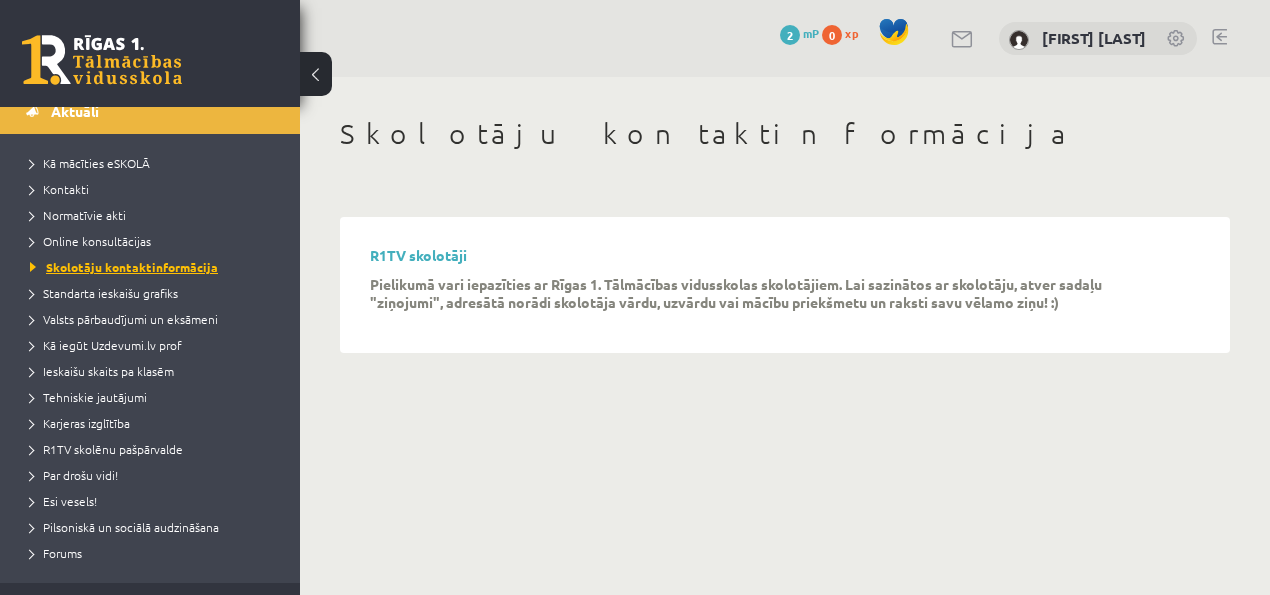 scroll, scrollTop: 0, scrollLeft: 0, axis: both 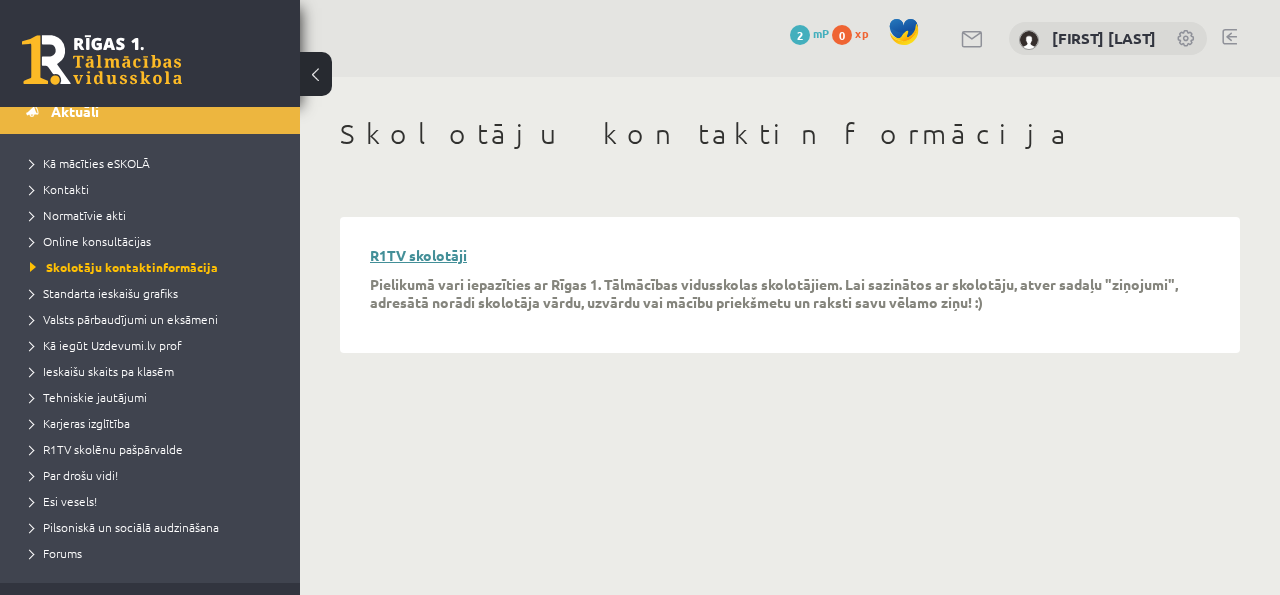click on "R1TV skolotāji" at bounding box center [418, 255] 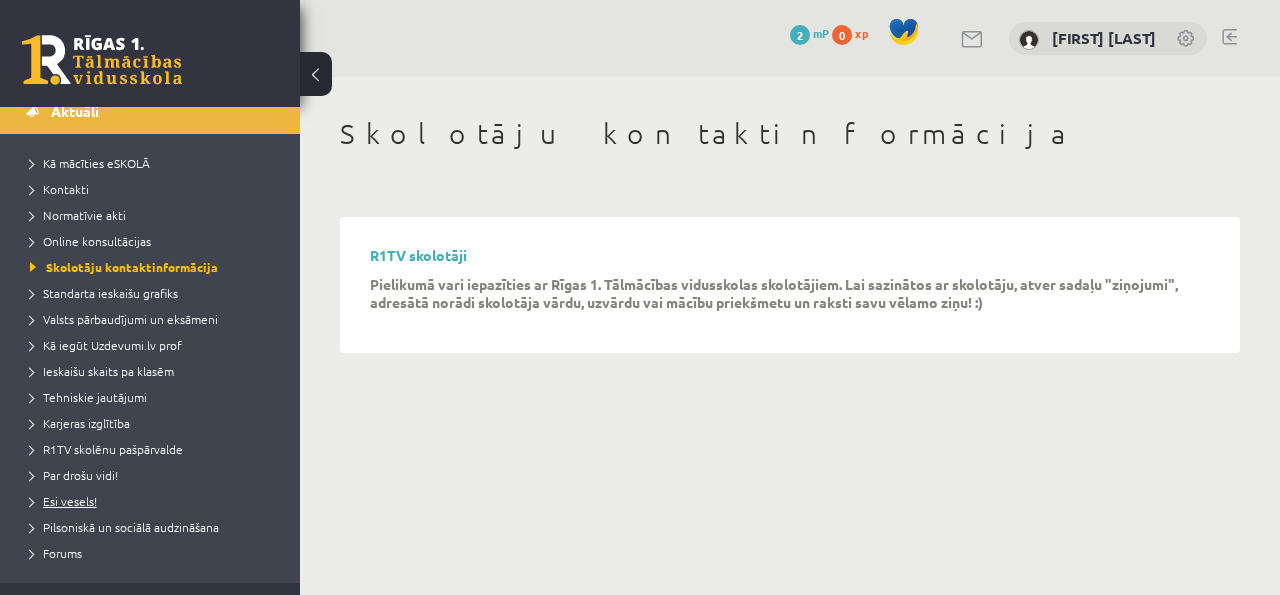 click on "Esi vesels!" at bounding box center [63, 501] 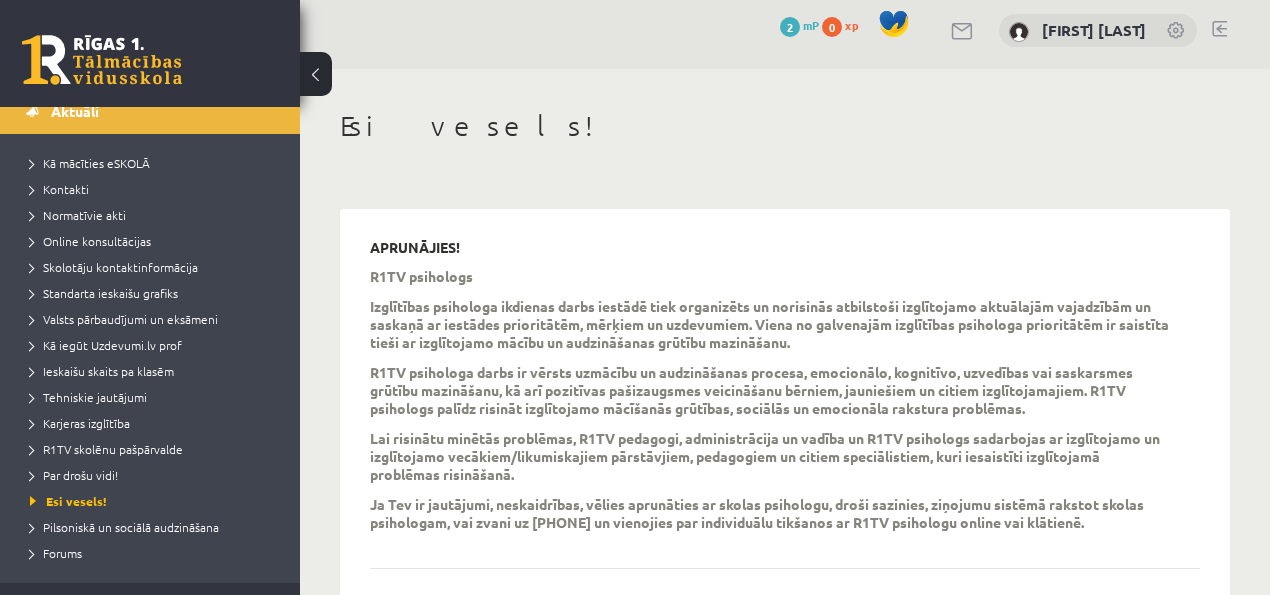 scroll, scrollTop: 0, scrollLeft: 0, axis: both 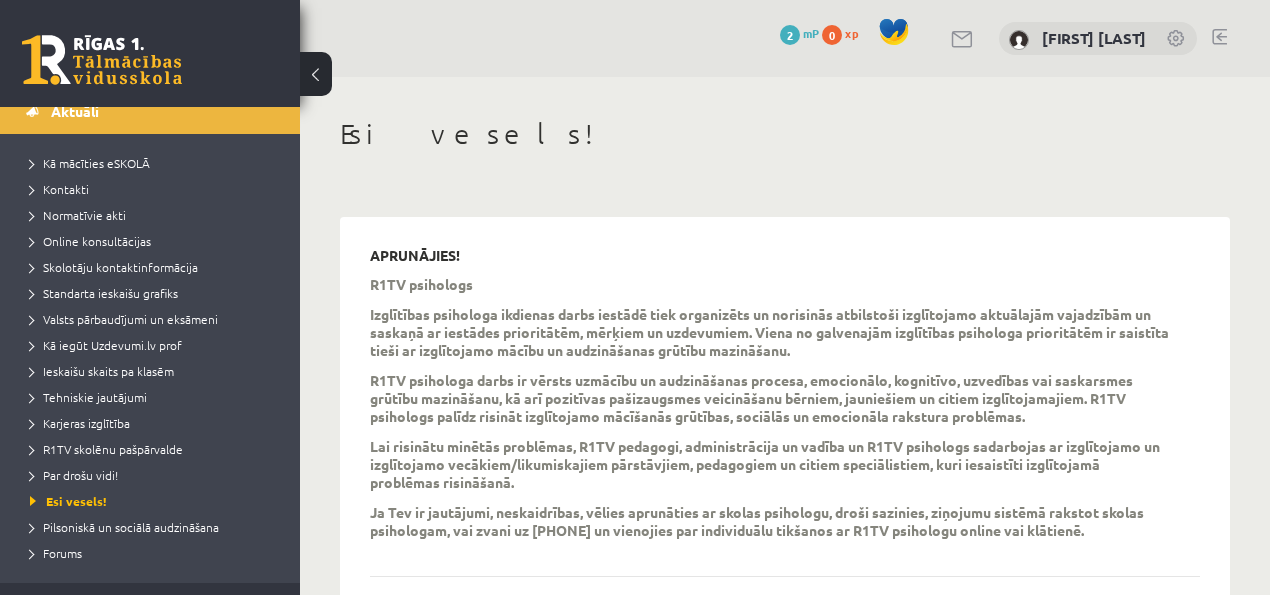 click at bounding box center [1177, 40] 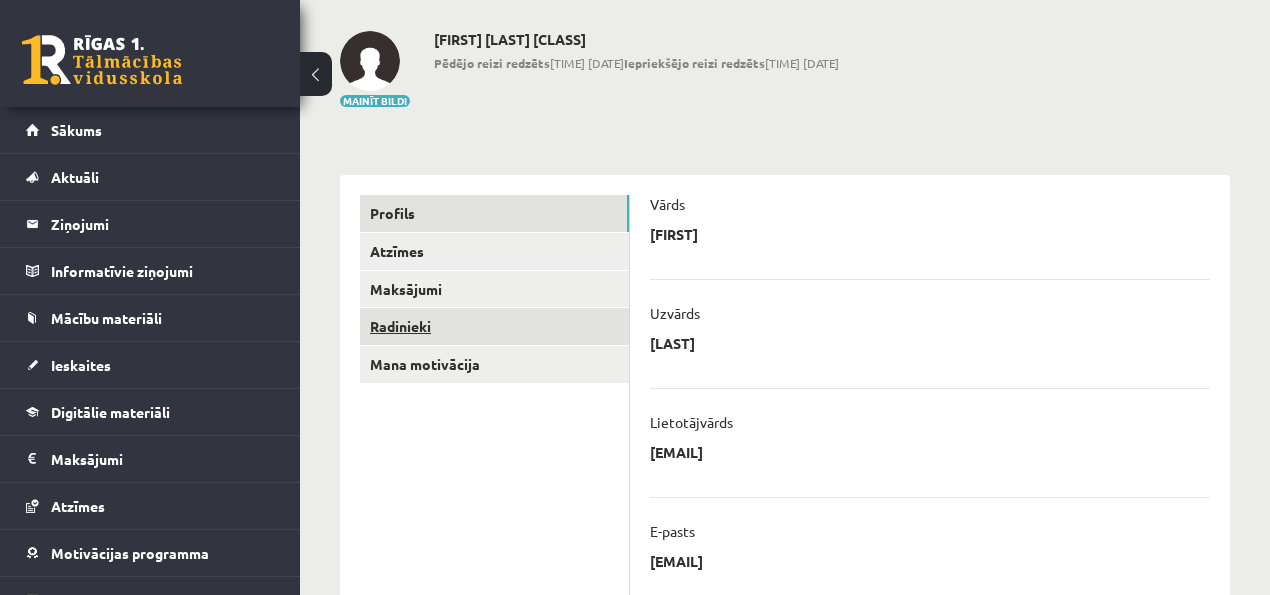 scroll, scrollTop: 0, scrollLeft: 0, axis: both 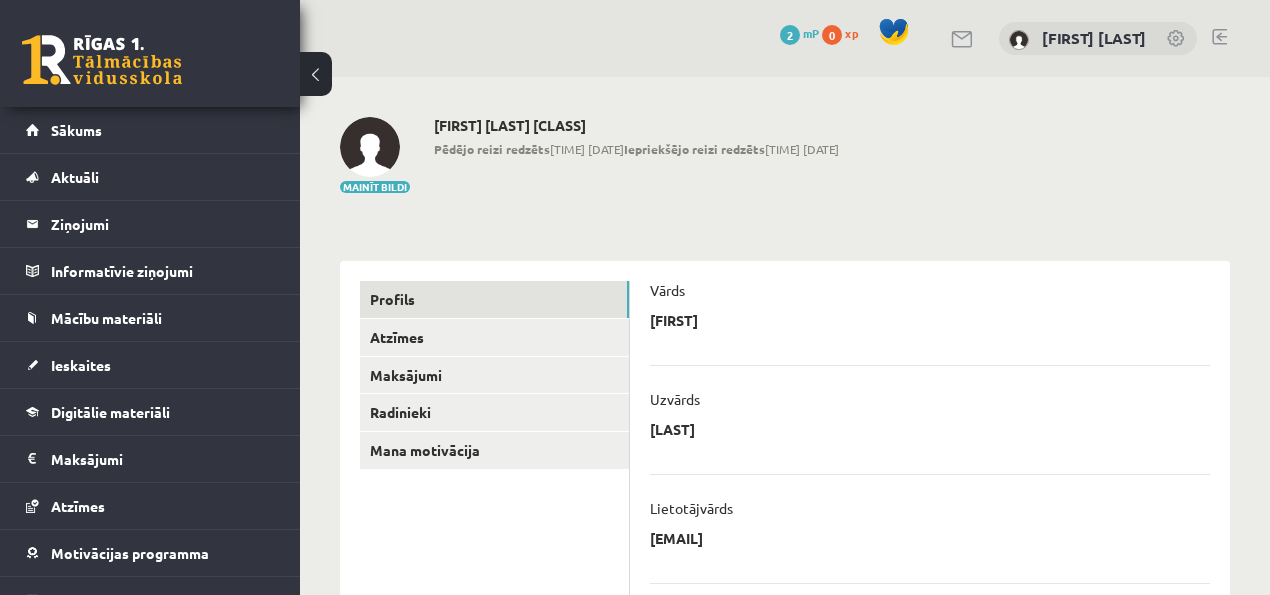 click at bounding box center (1219, 37) 